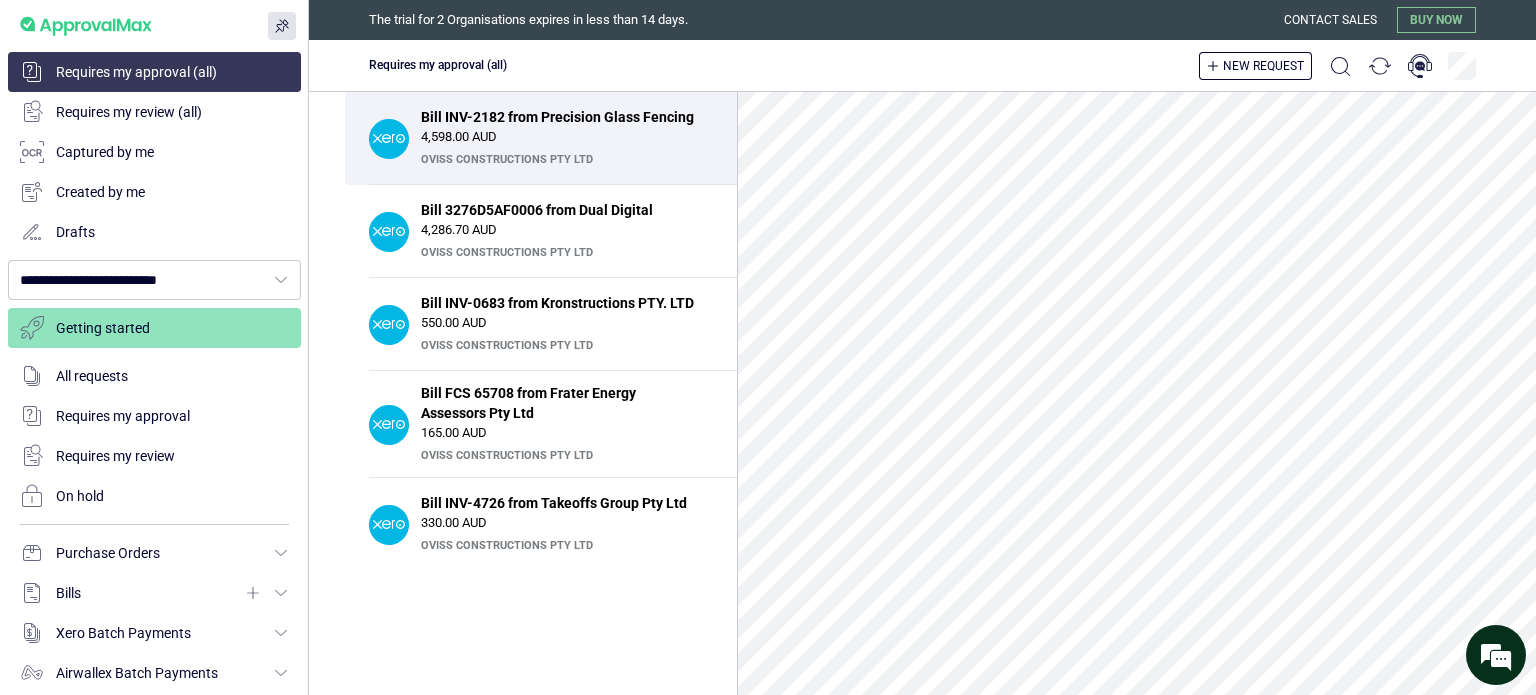 scroll, scrollTop: 0, scrollLeft: 0, axis: both 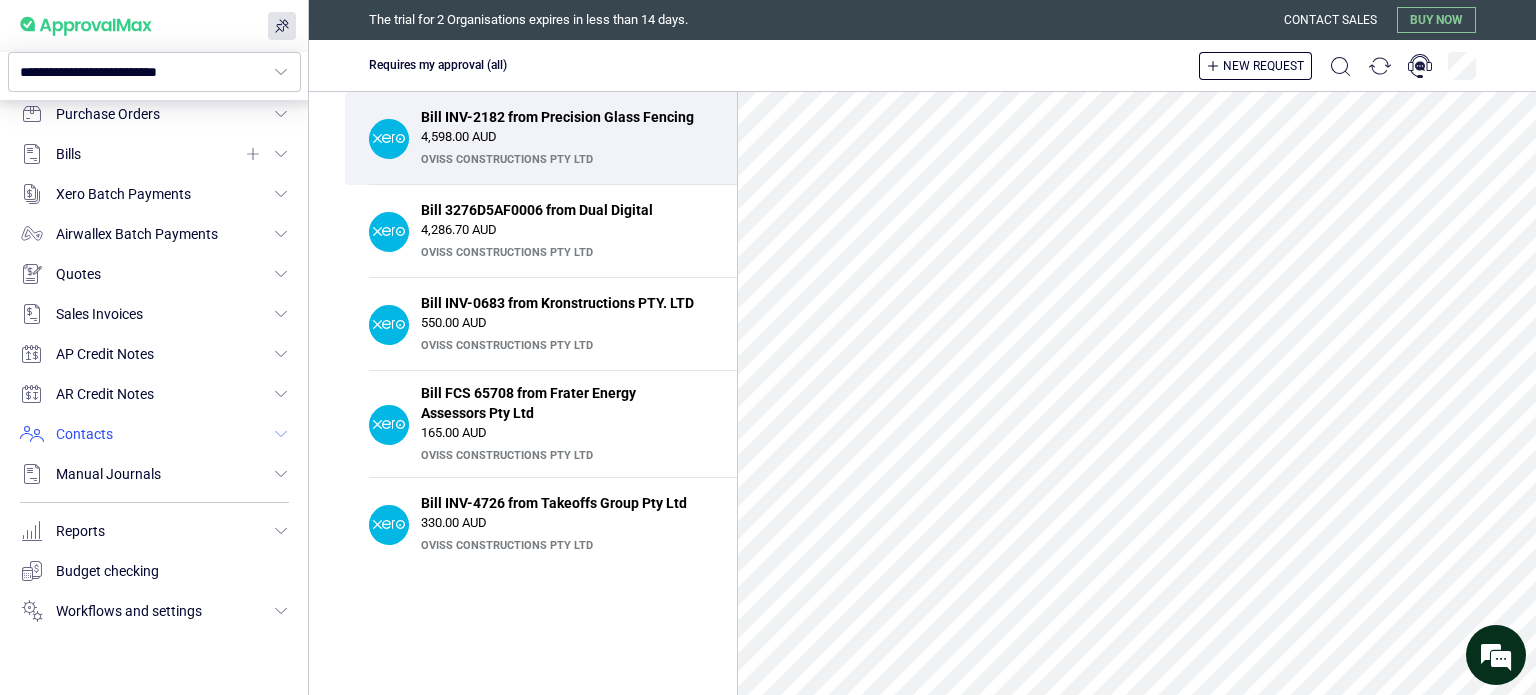 click at bounding box center (154, 434) 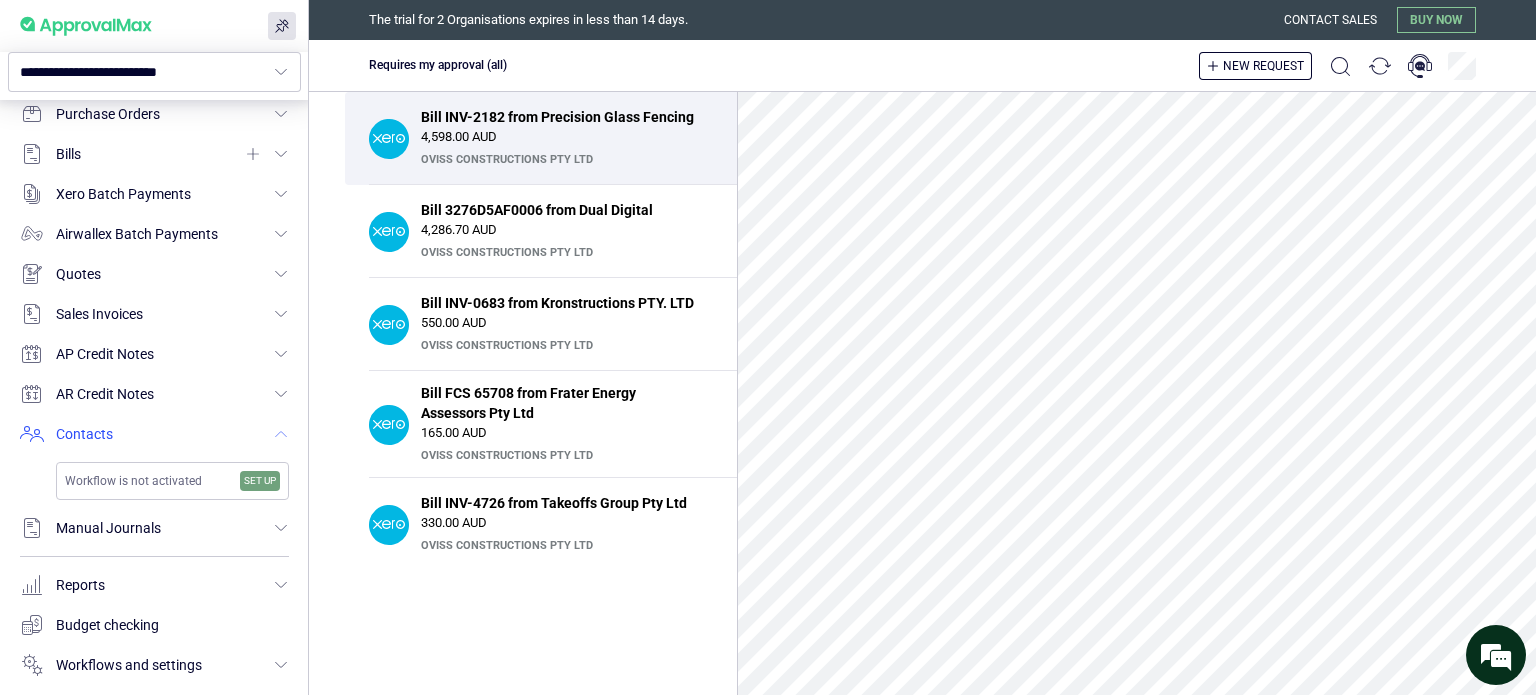 click at bounding box center [154, 434] 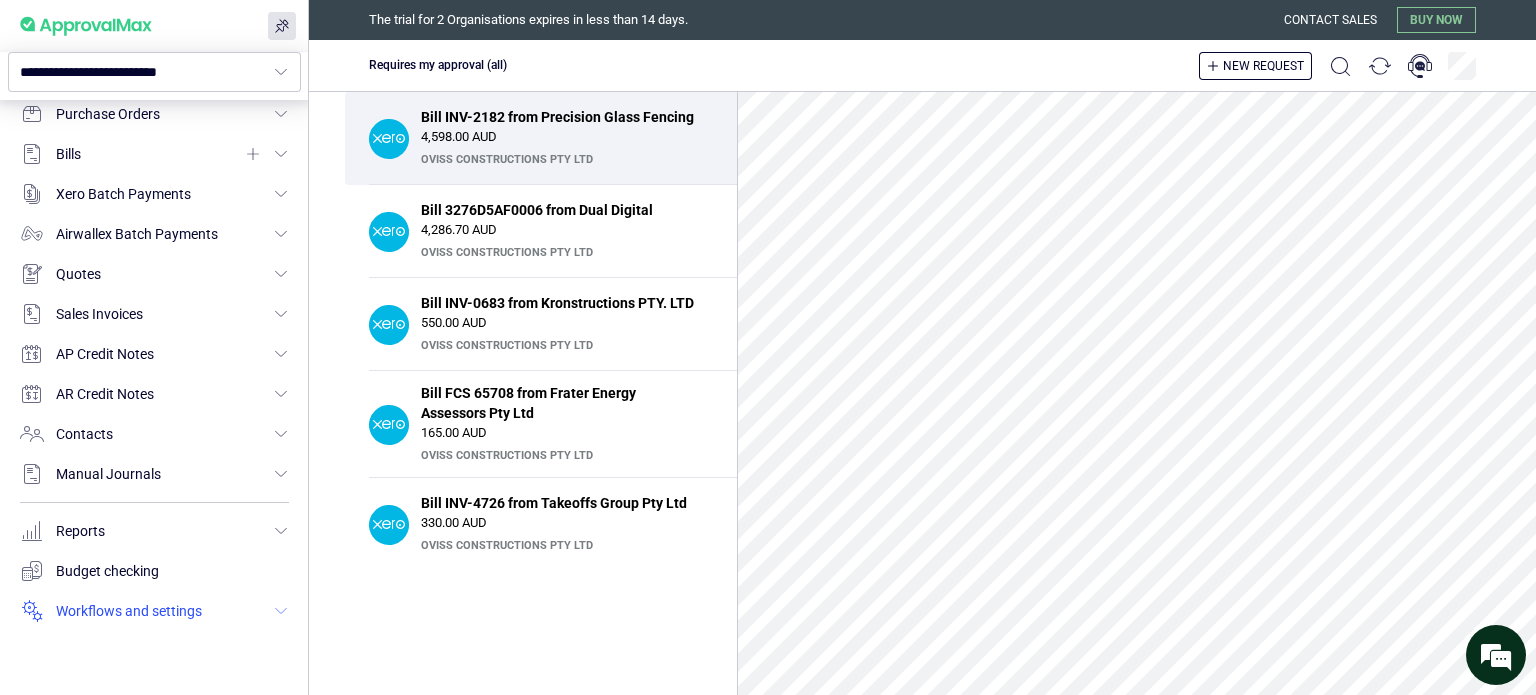 click at bounding box center (154, 611) 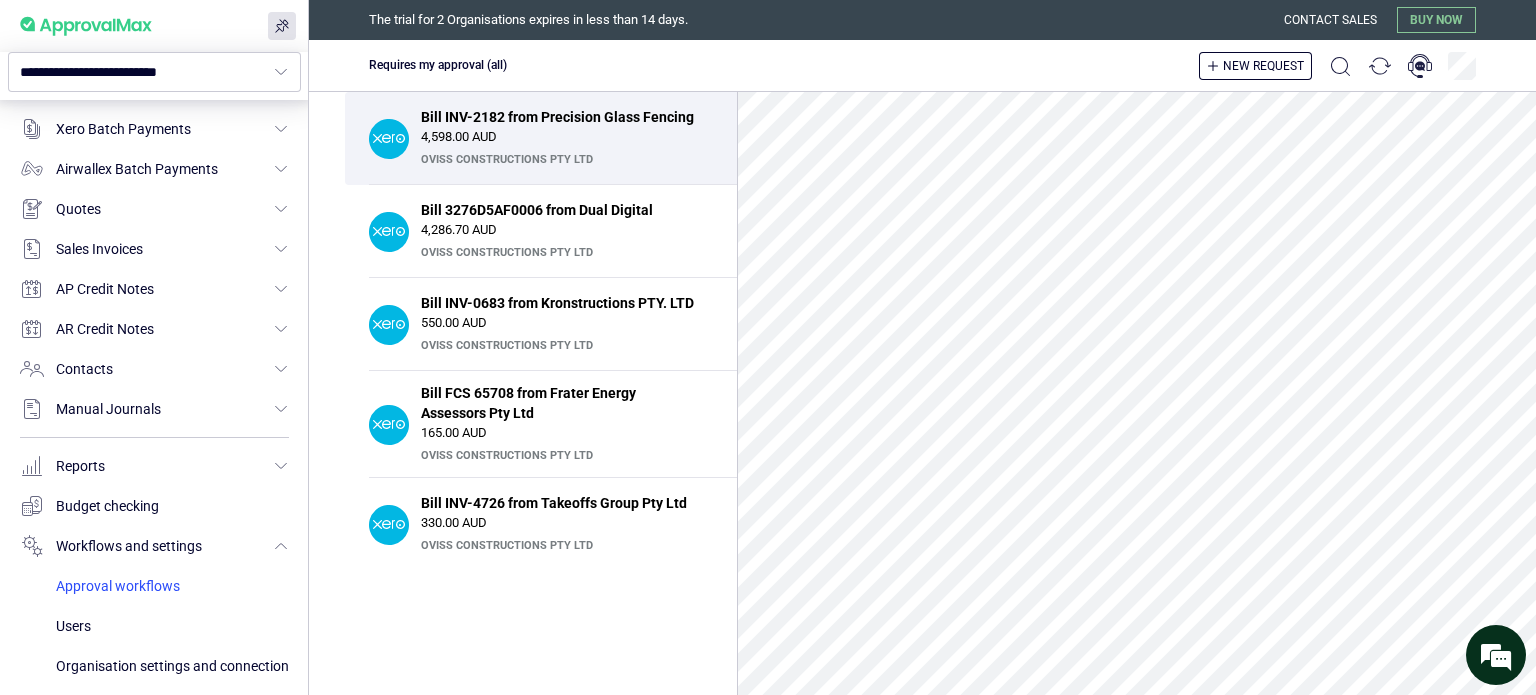 scroll, scrollTop: 559, scrollLeft: 0, axis: vertical 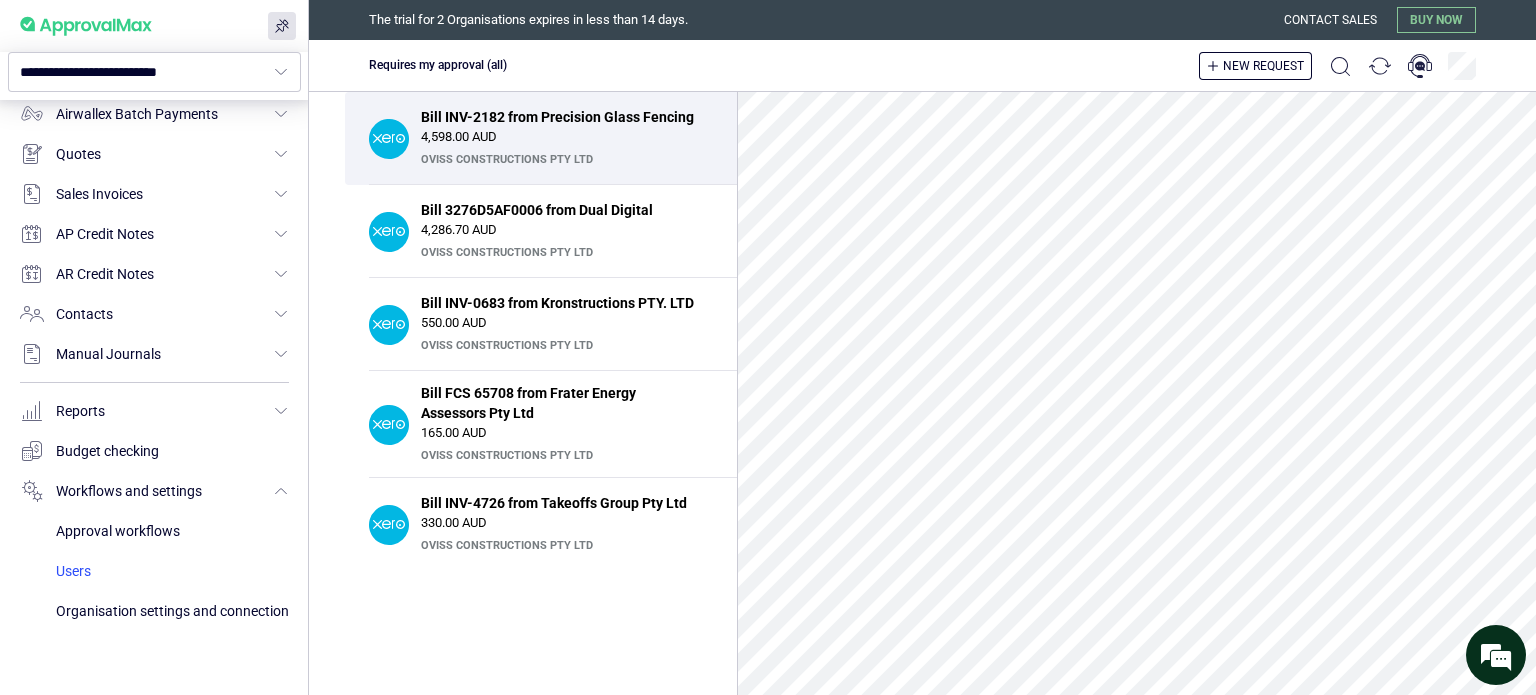 click at bounding box center [172, 571] 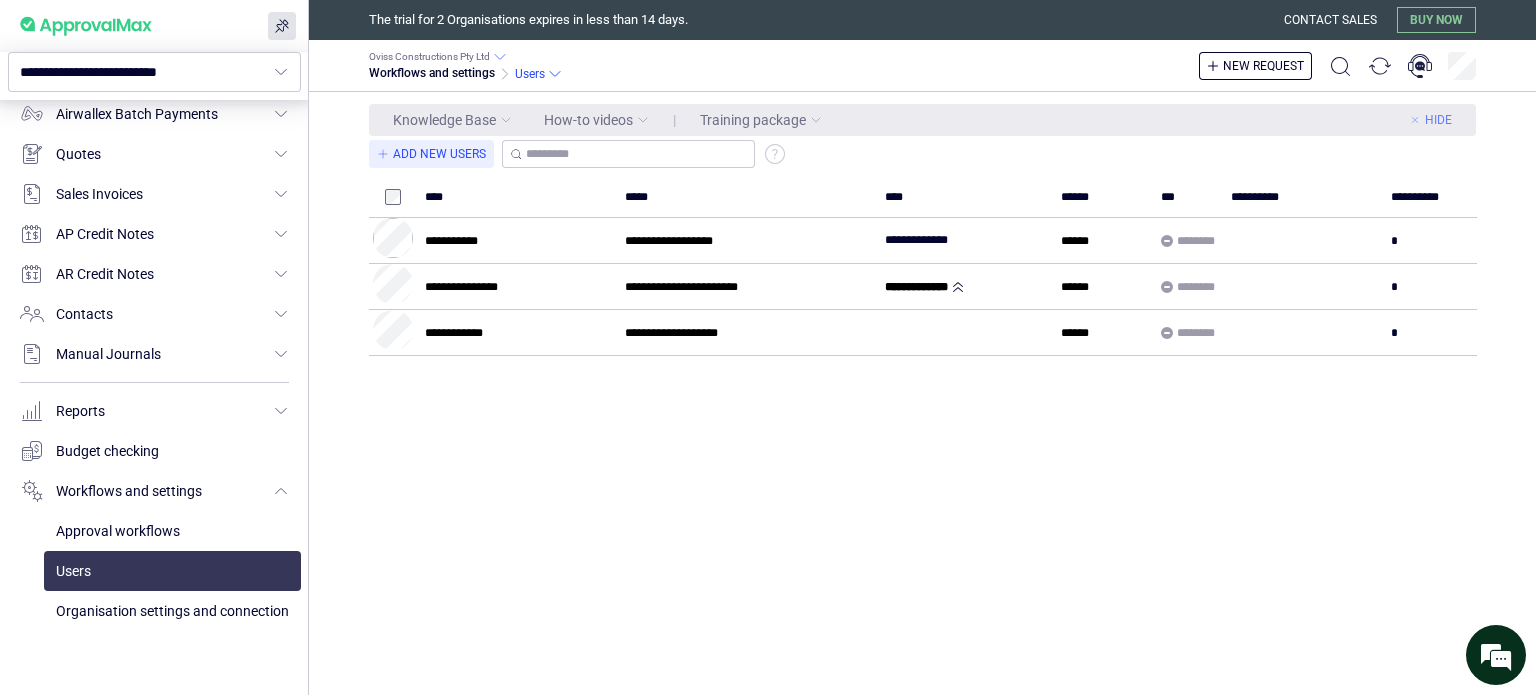 type on "**********" 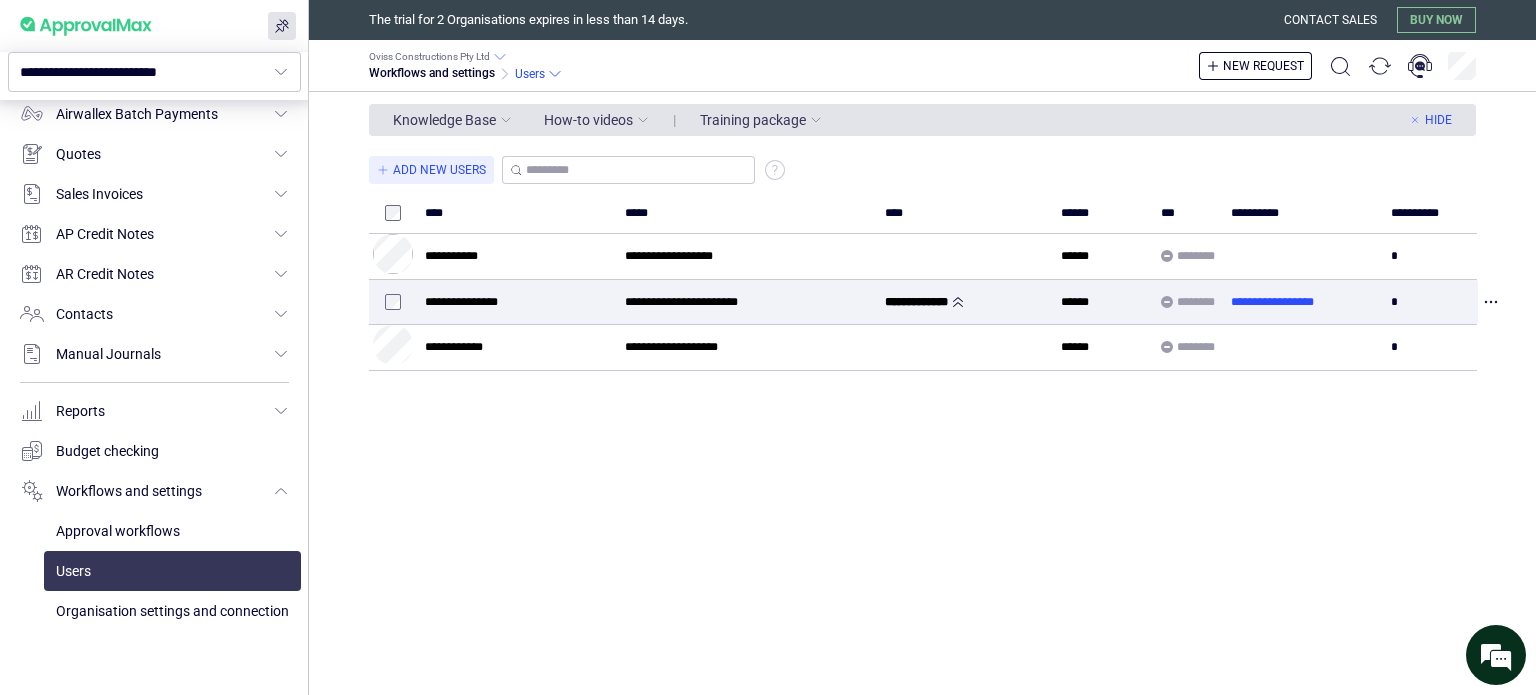 type on "**********" 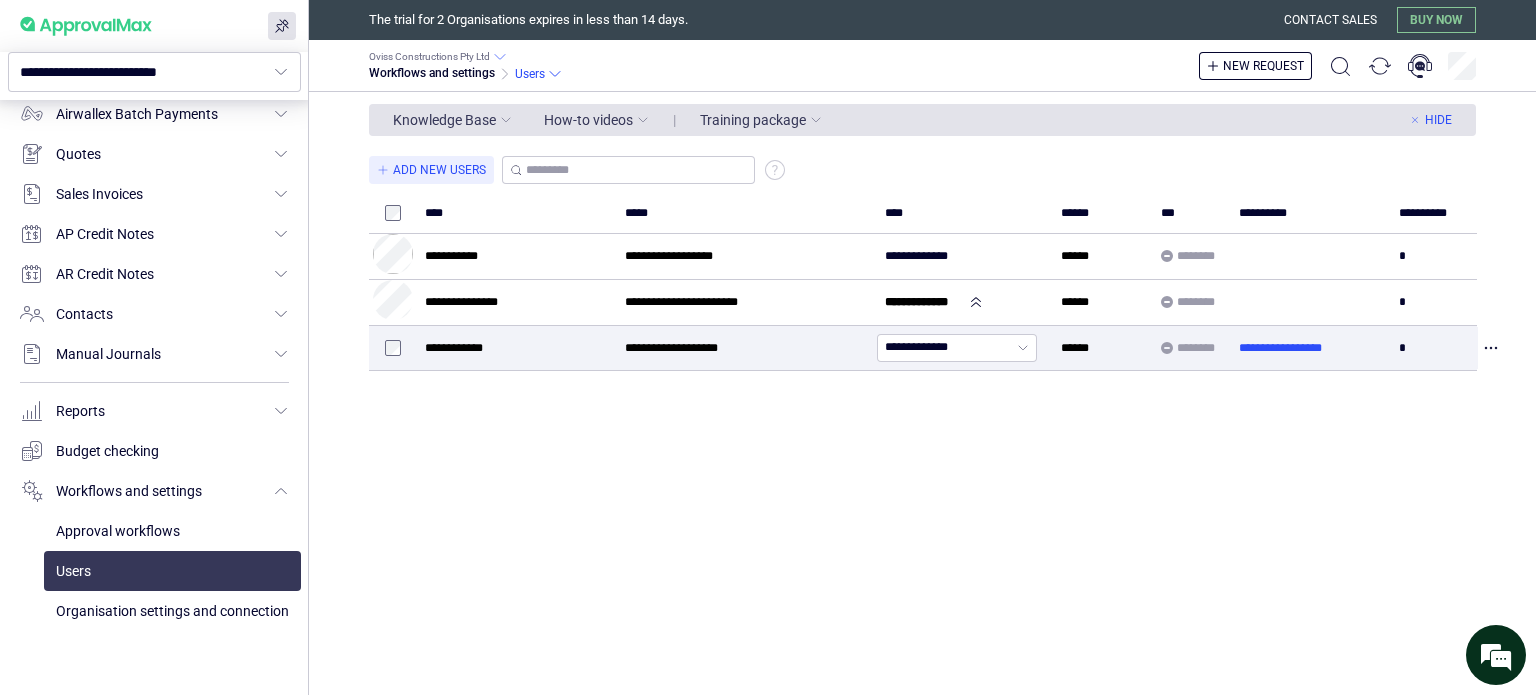 scroll, scrollTop: 0, scrollLeft: 0, axis: both 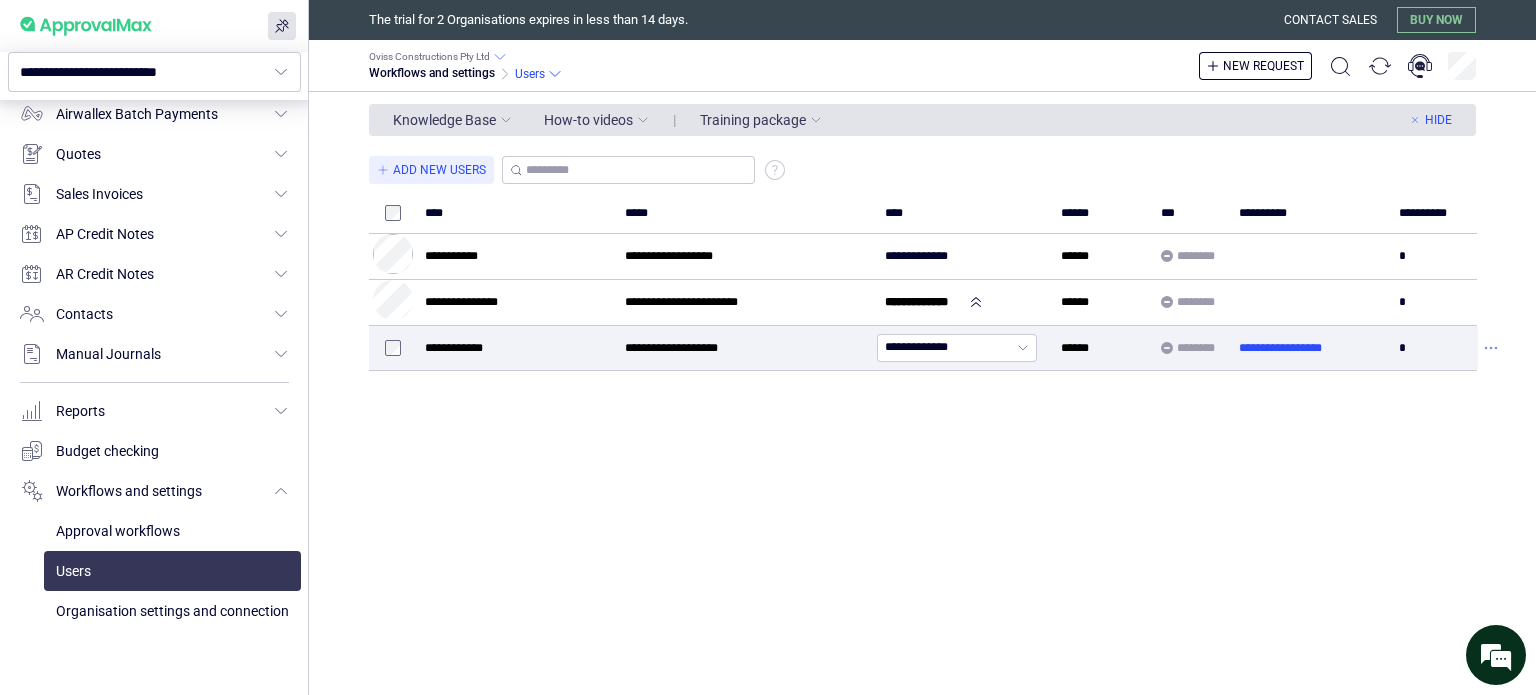 click 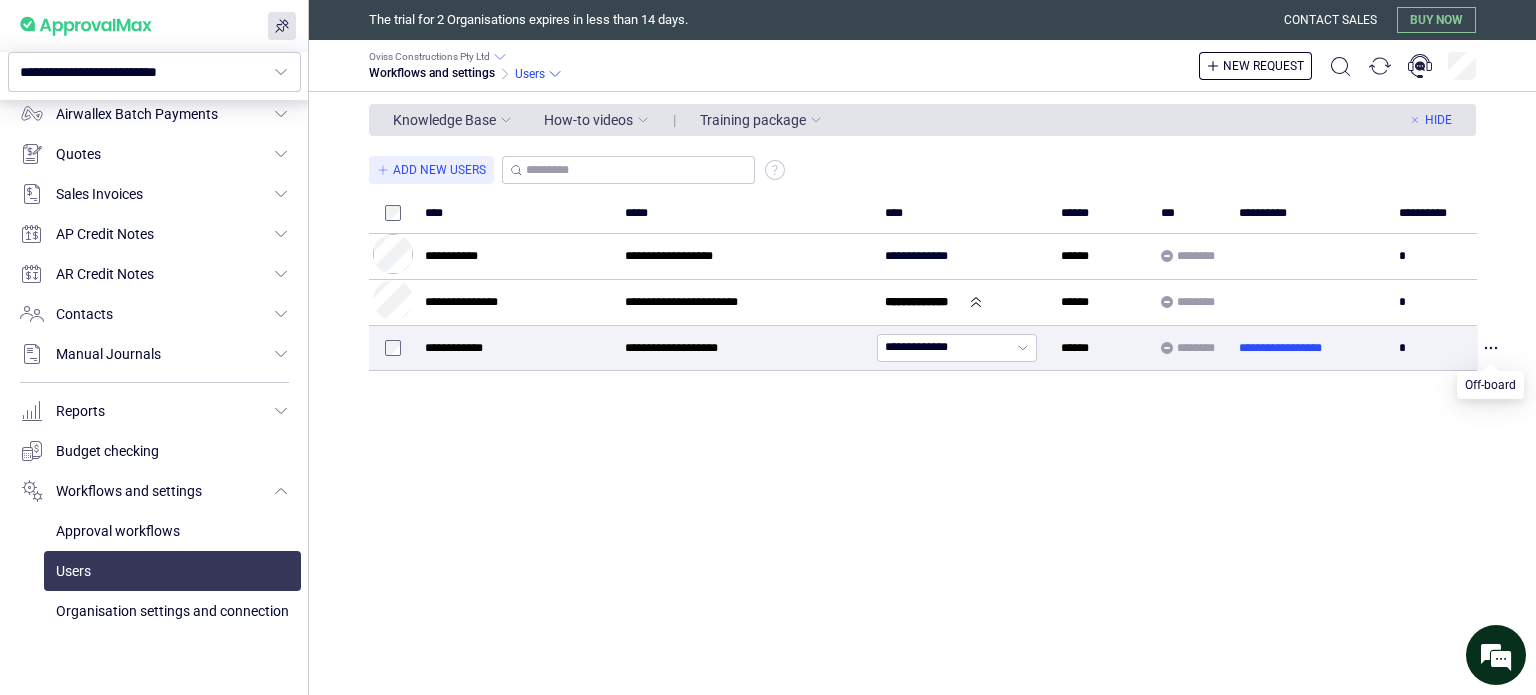 click on "*" at bounding box center [1466, 348] 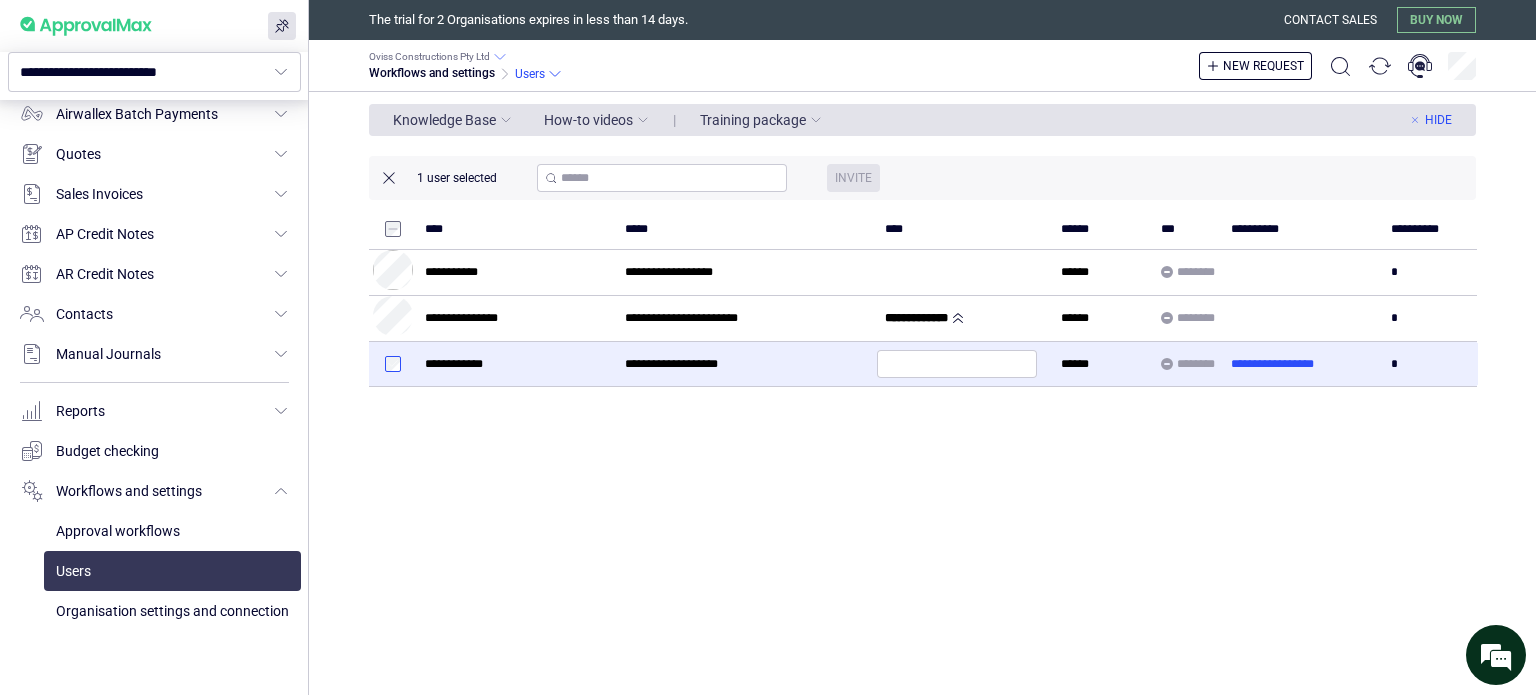 type on "**********" 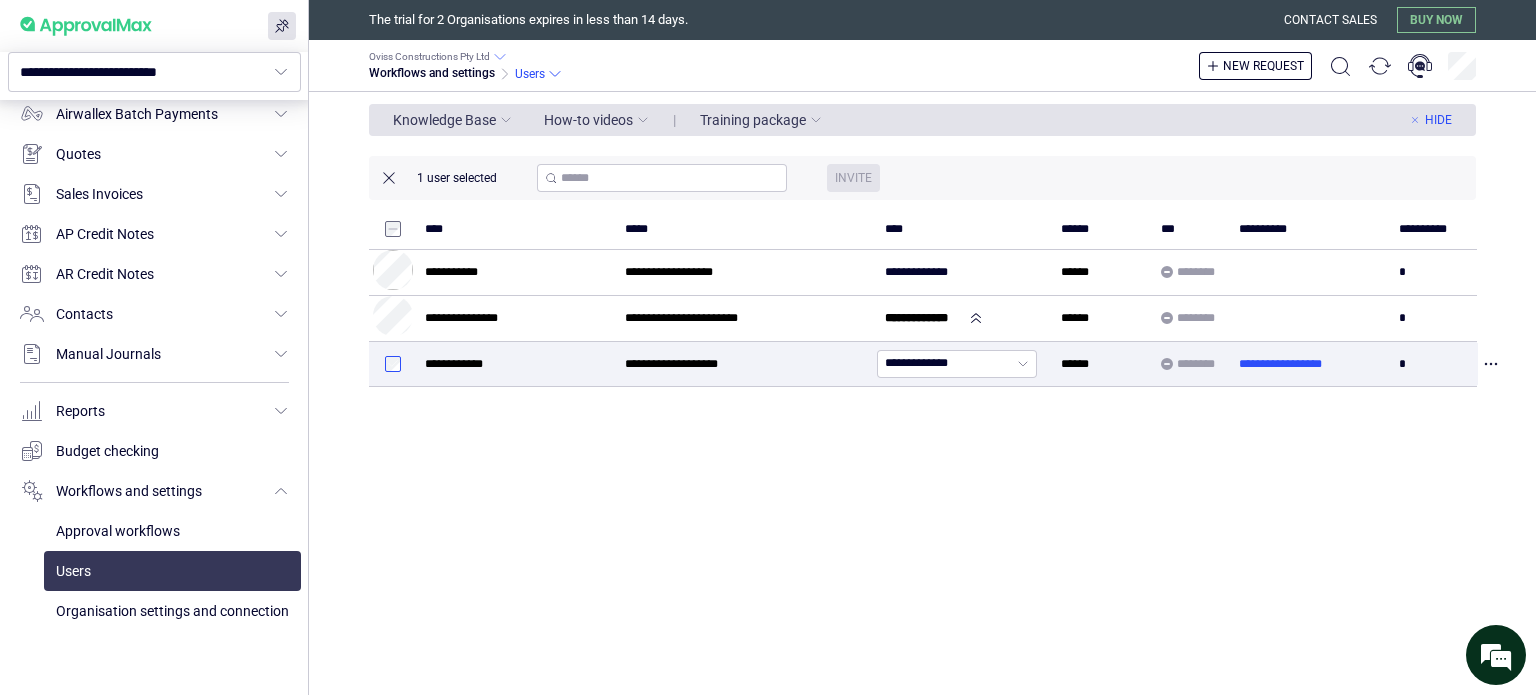 click at bounding box center (393, 363) 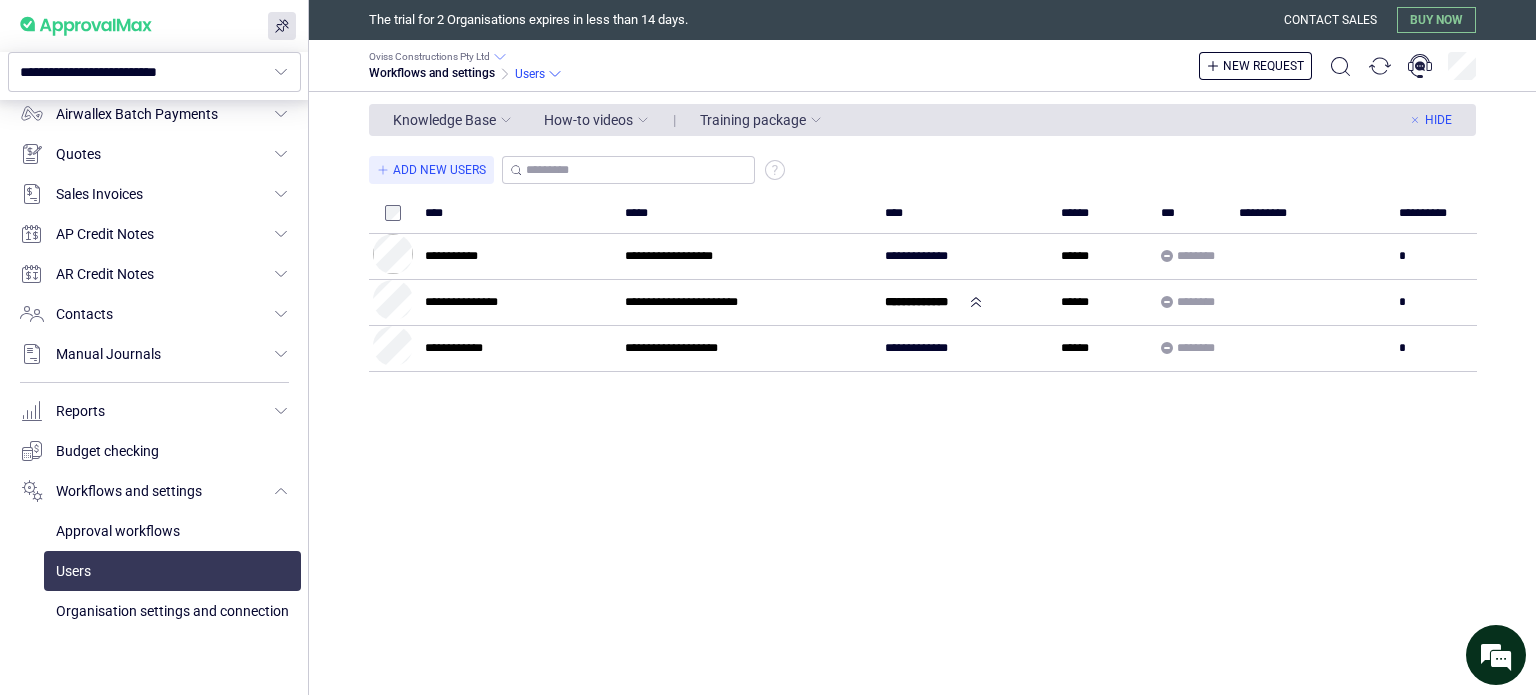 click on "**********" at bounding box center (937, 423) 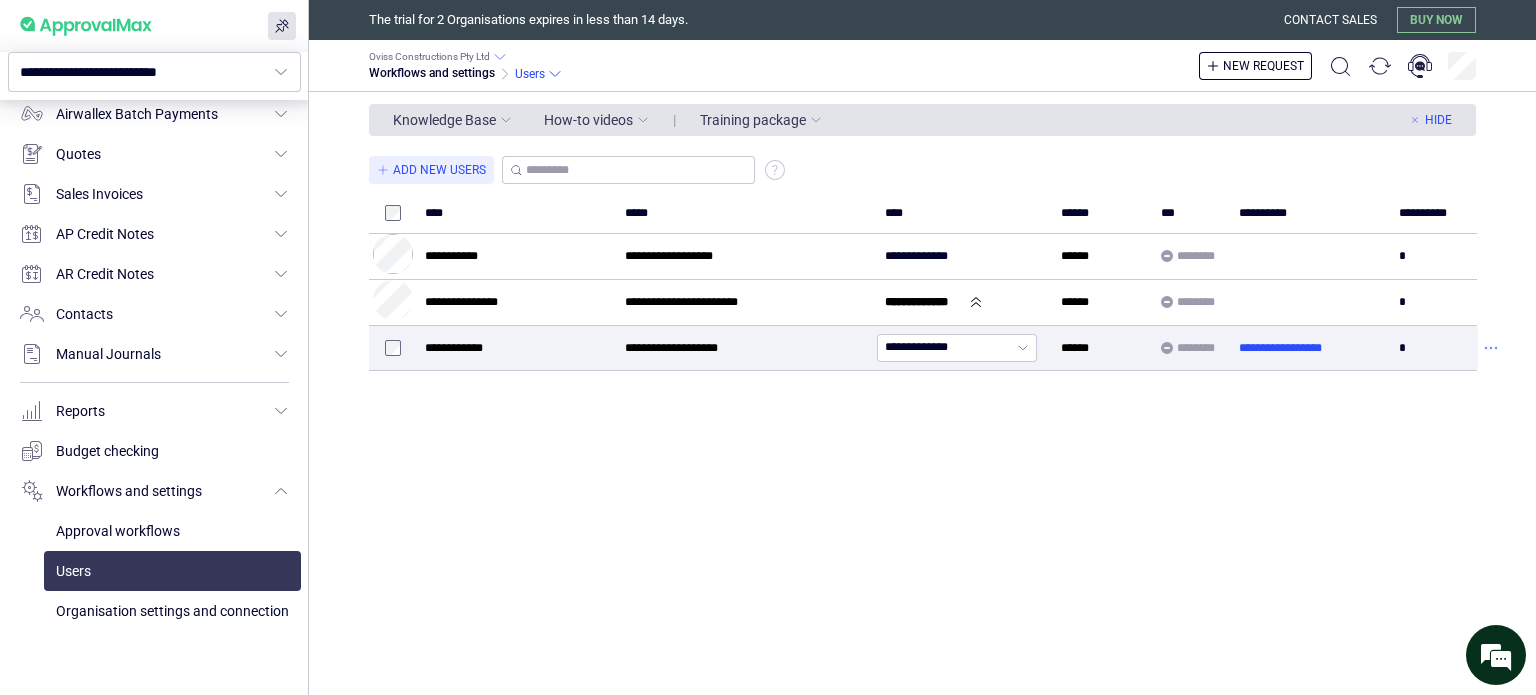 click 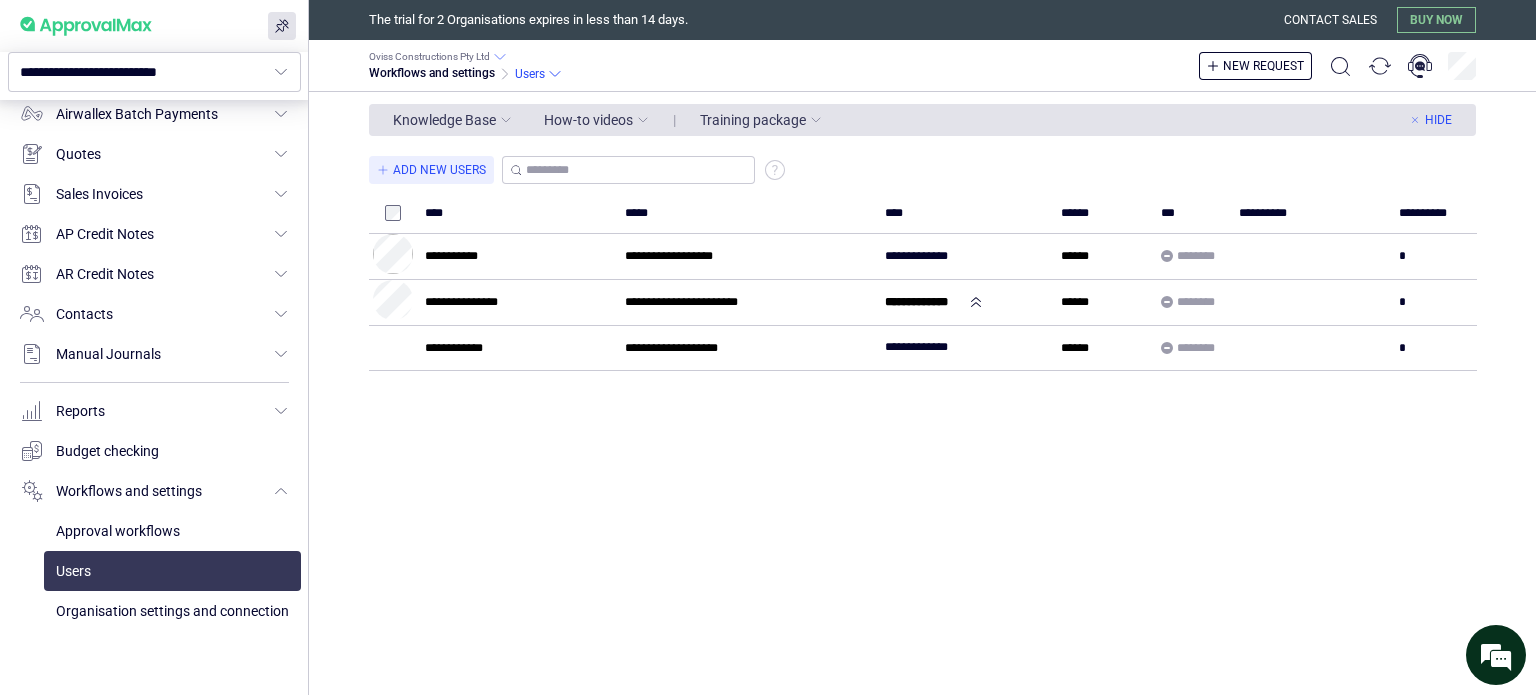 click on "**********" at bounding box center [937, 423] 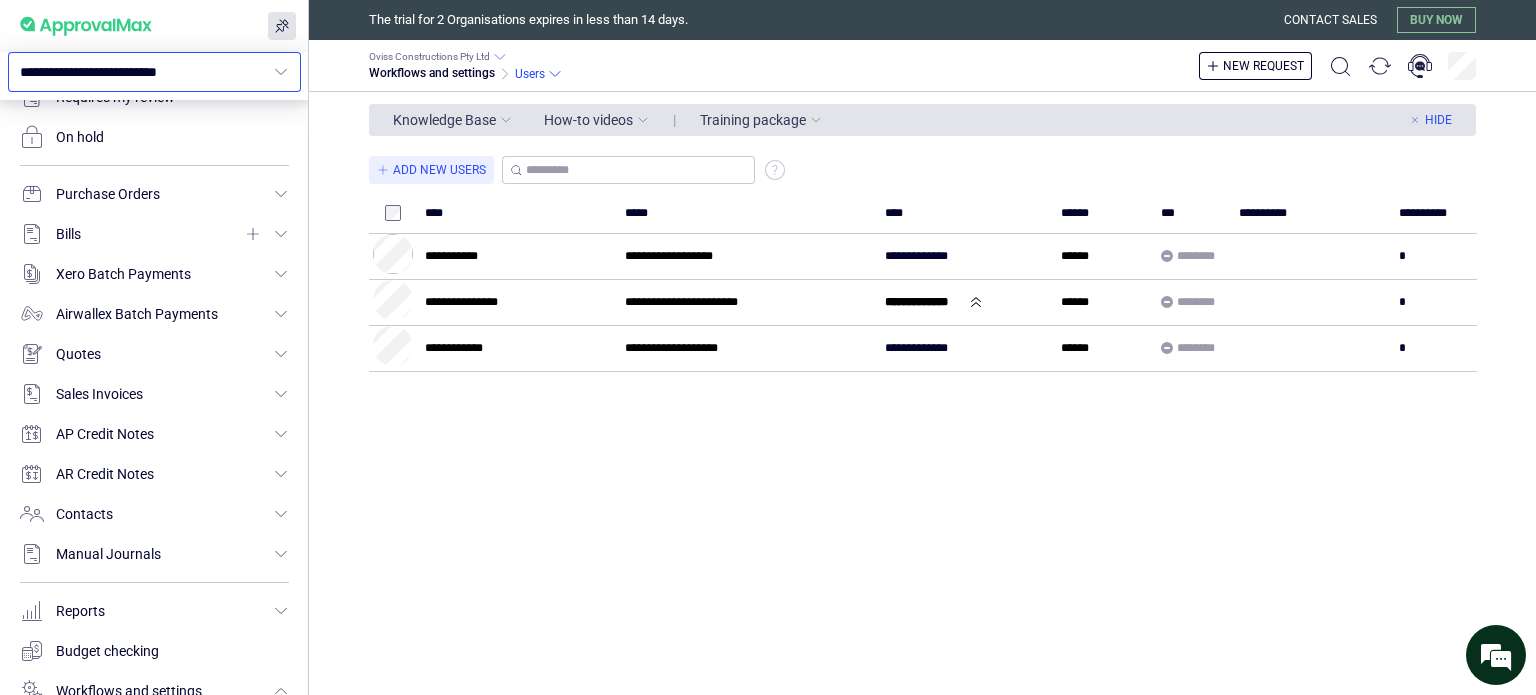 scroll, scrollTop: 0, scrollLeft: 0, axis: both 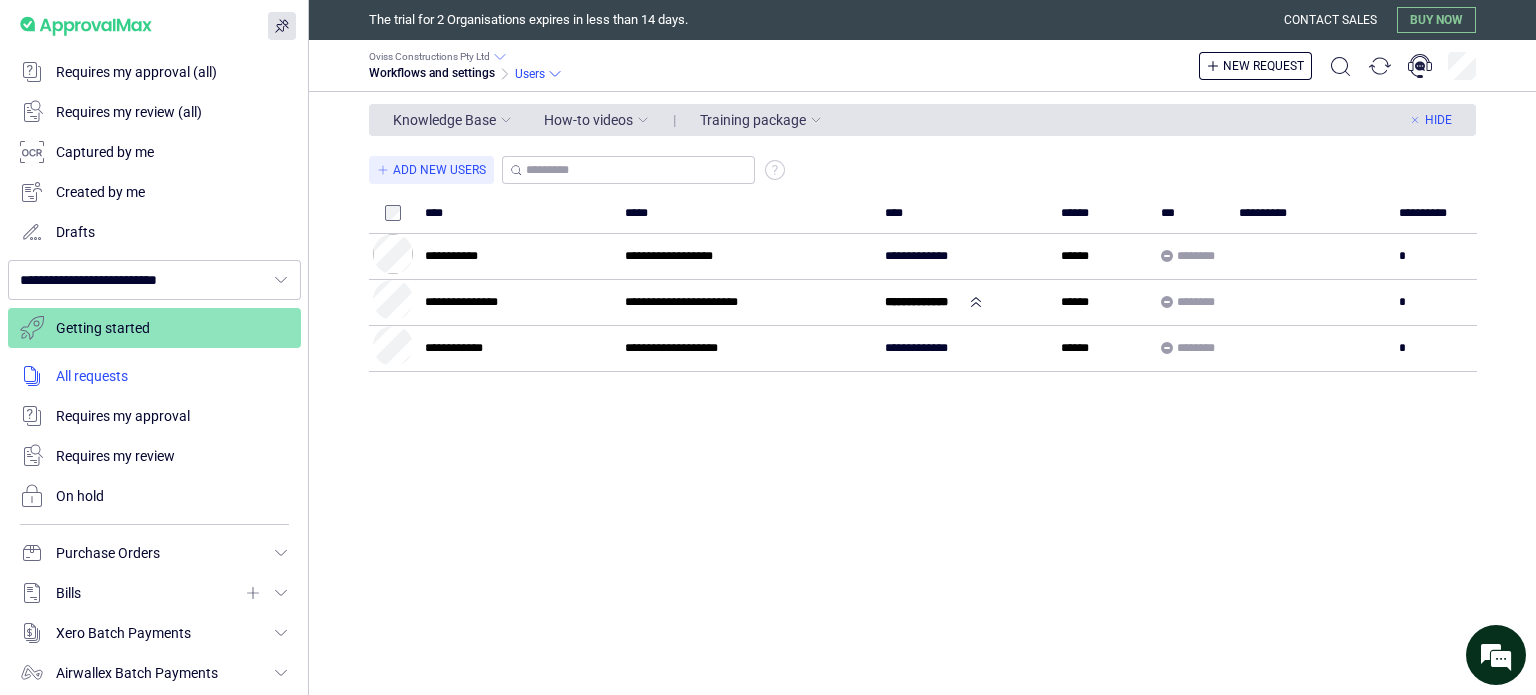 click at bounding box center [154, 376] 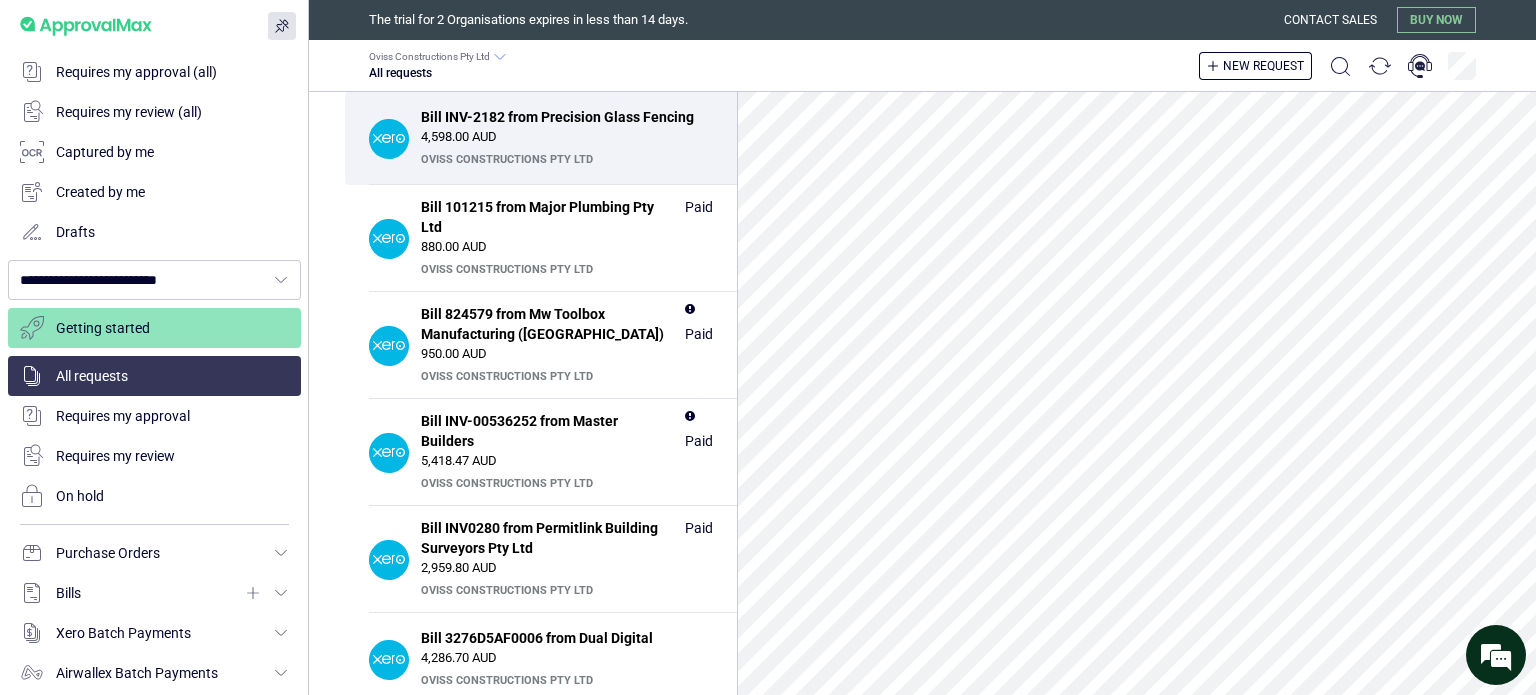 click on "Oviss Constructions Pty Ltd" at bounding box center [564, 160] 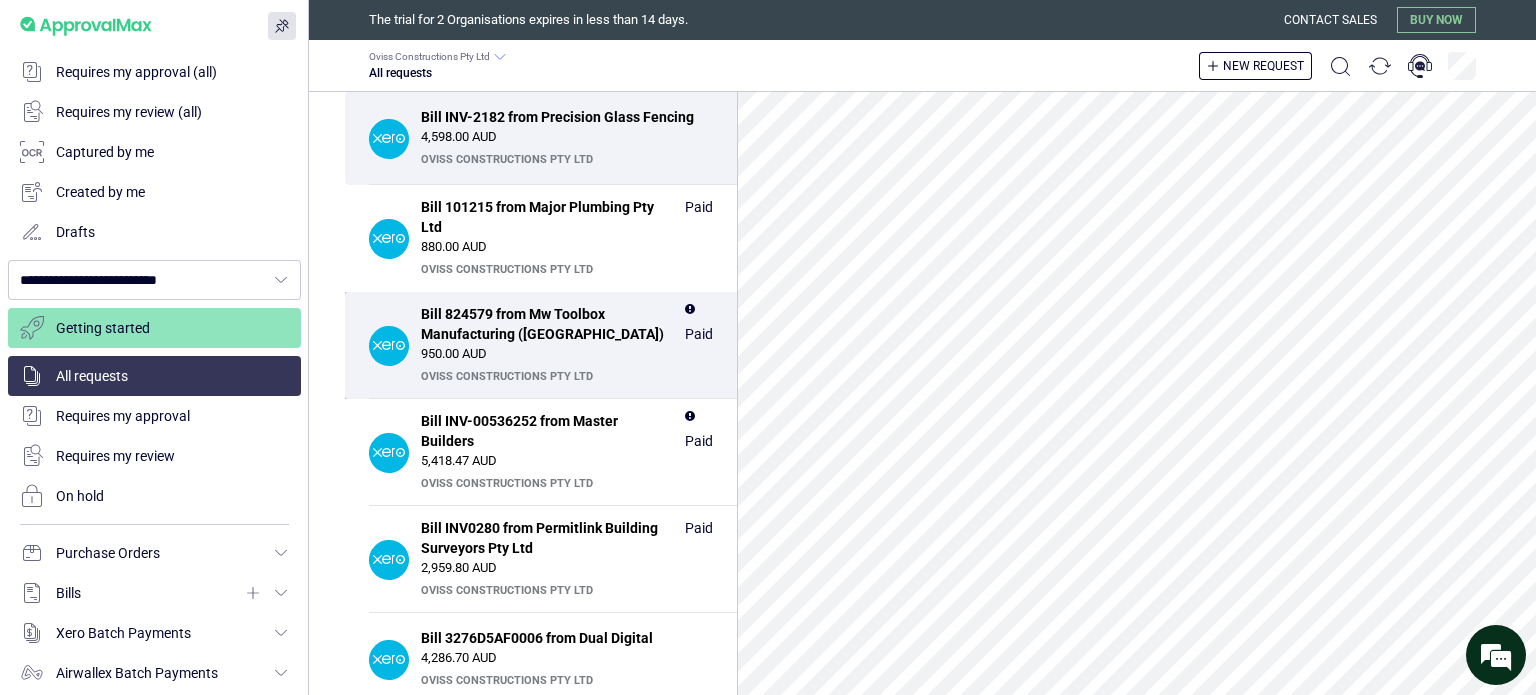 click on "950.00 AUD" at bounding box center (567, 354) 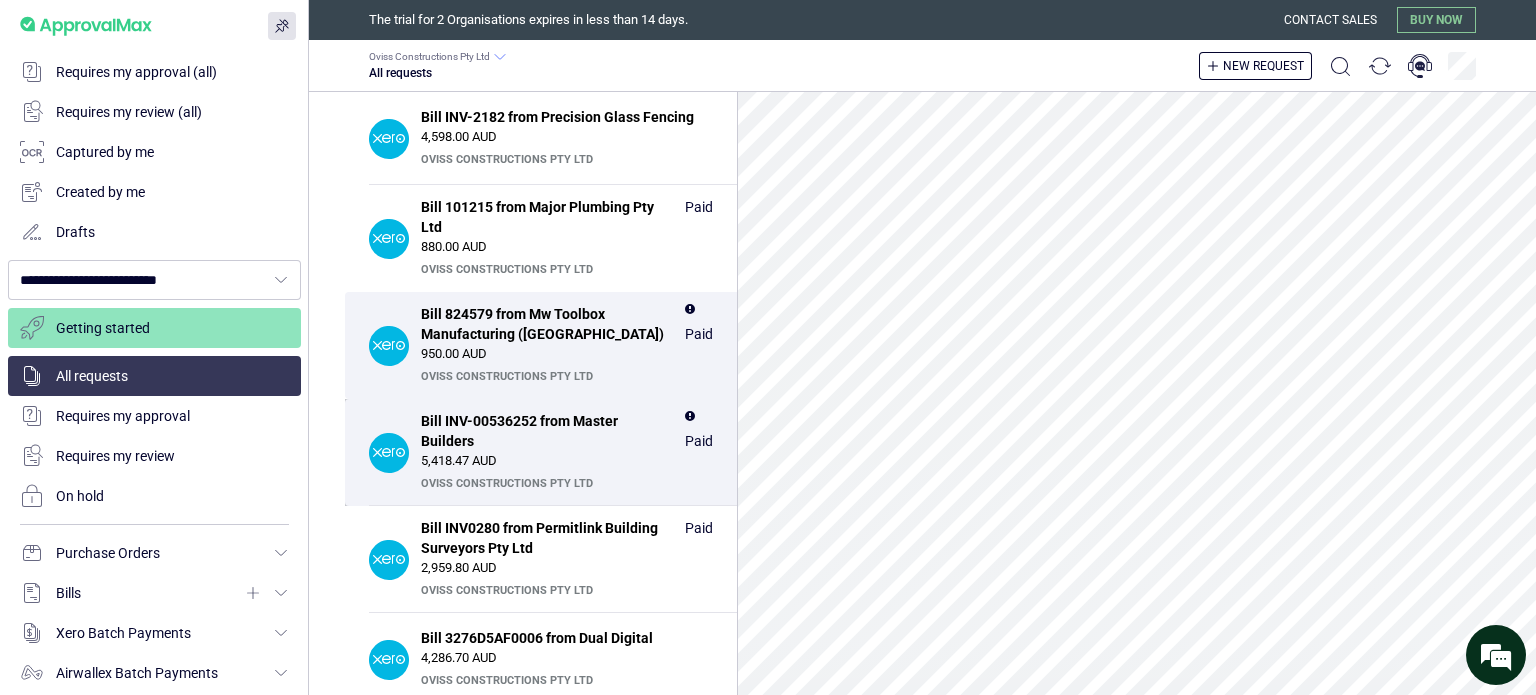 click on "Bill INV-00536252 from Master Builders" at bounding box center (547, 431) 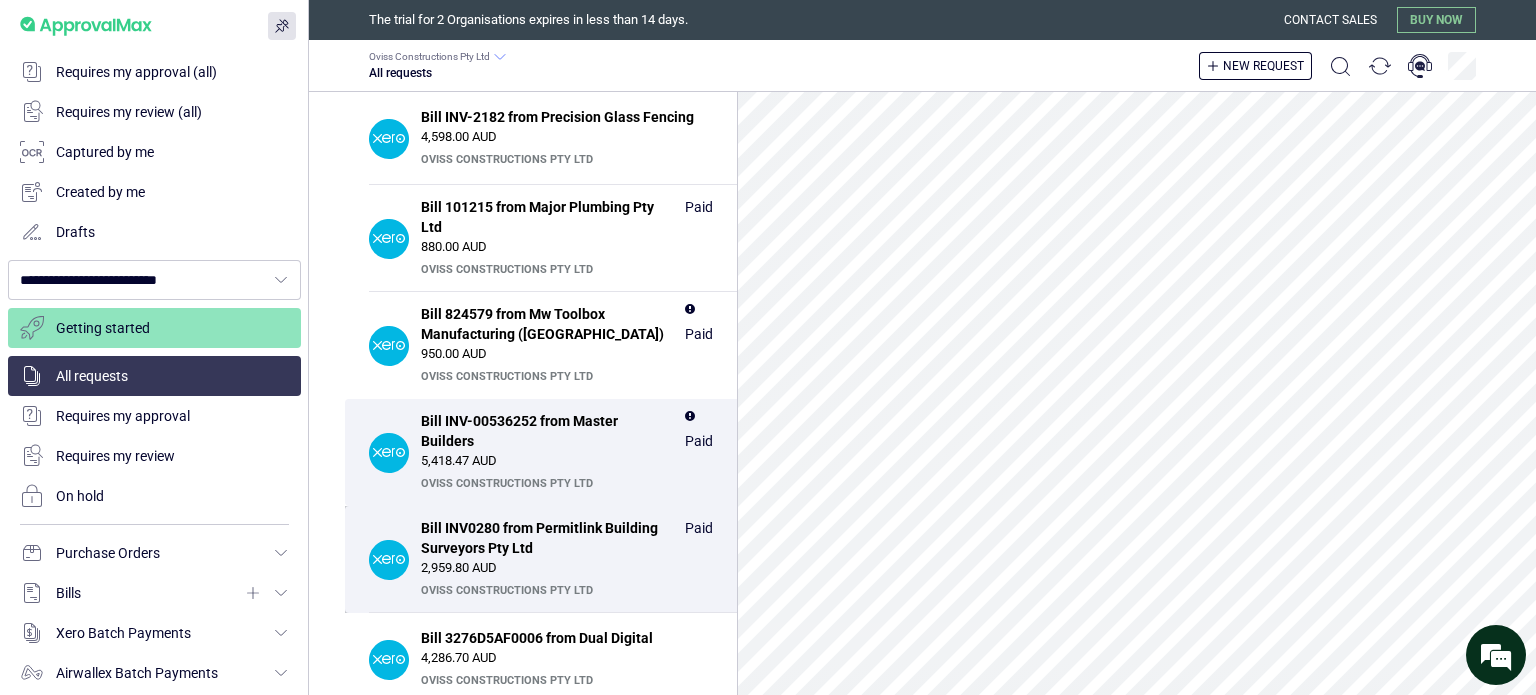 click on "Bill INV0280 from Permitlink Building Surveyors Pty Ltd" at bounding box center (547, 538) 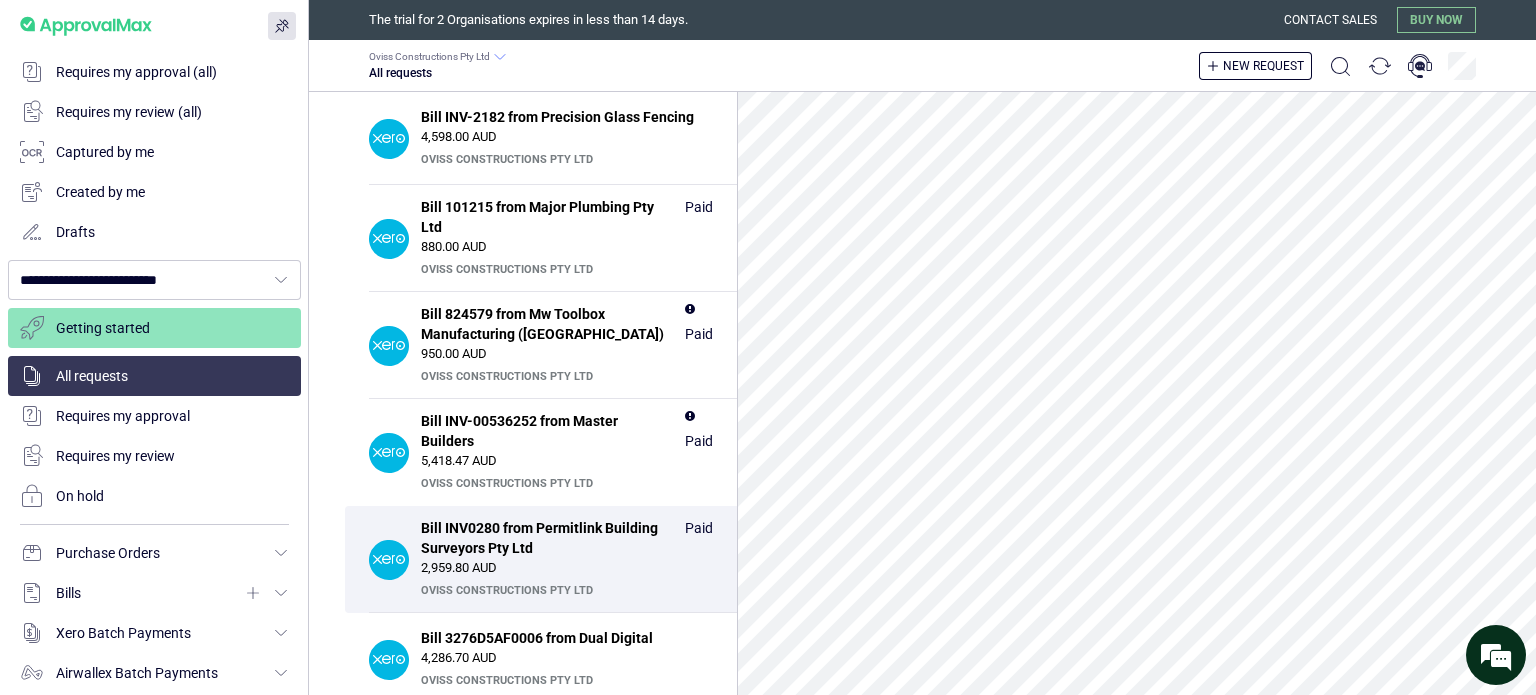 scroll, scrollTop: 200, scrollLeft: 0, axis: vertical 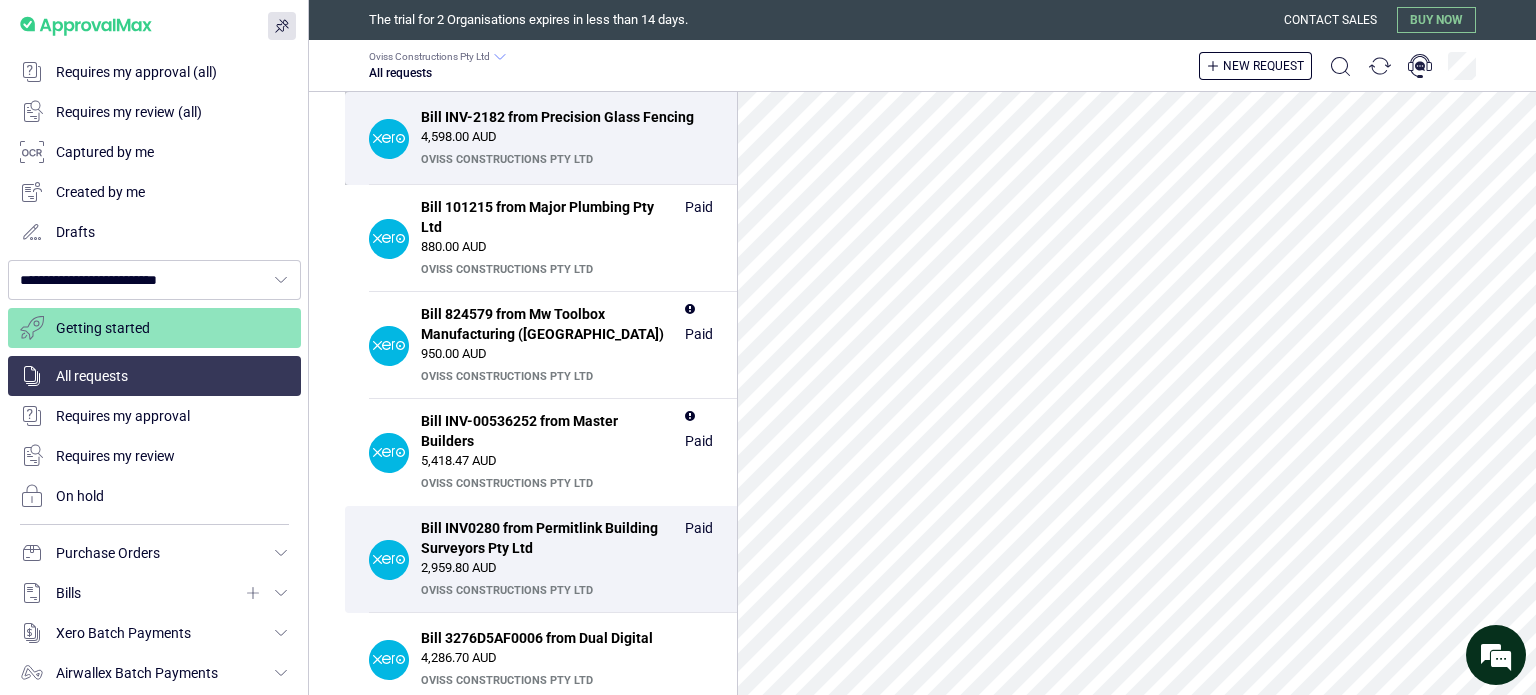 click on "4,598.00 AUD" at bounding box center [567, 137] 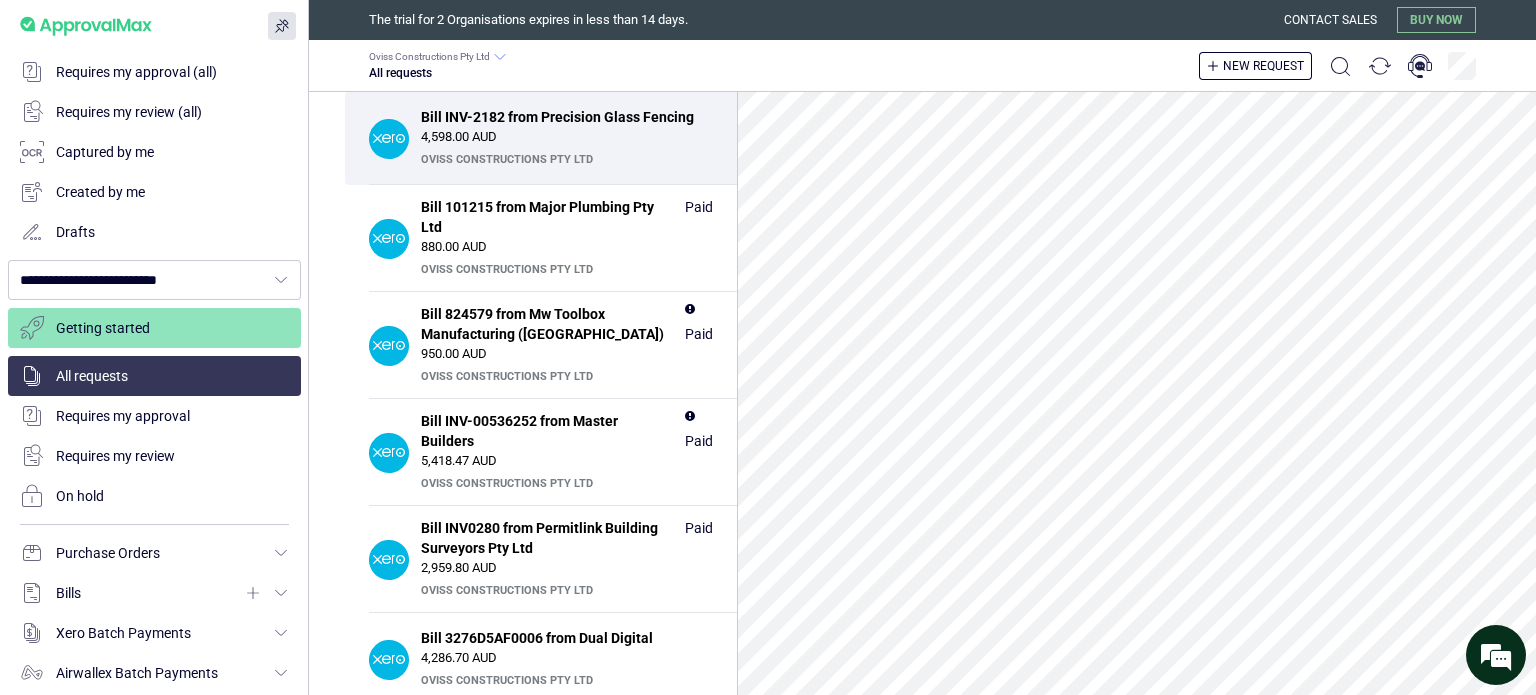 scroll, scrollTop: 400, scrollLeft: 0, axis: vertical 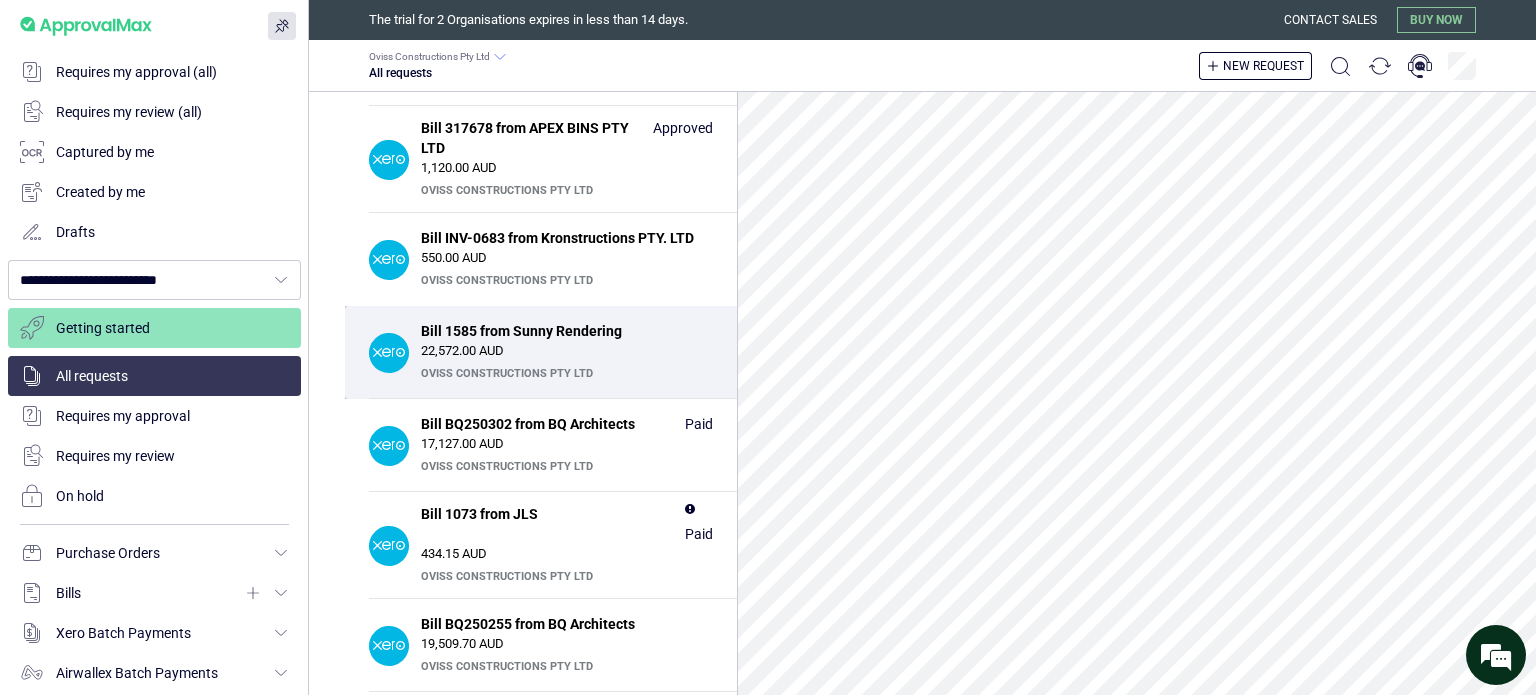 click on "22,572.00 AUD" at bounding box center [567, 351] 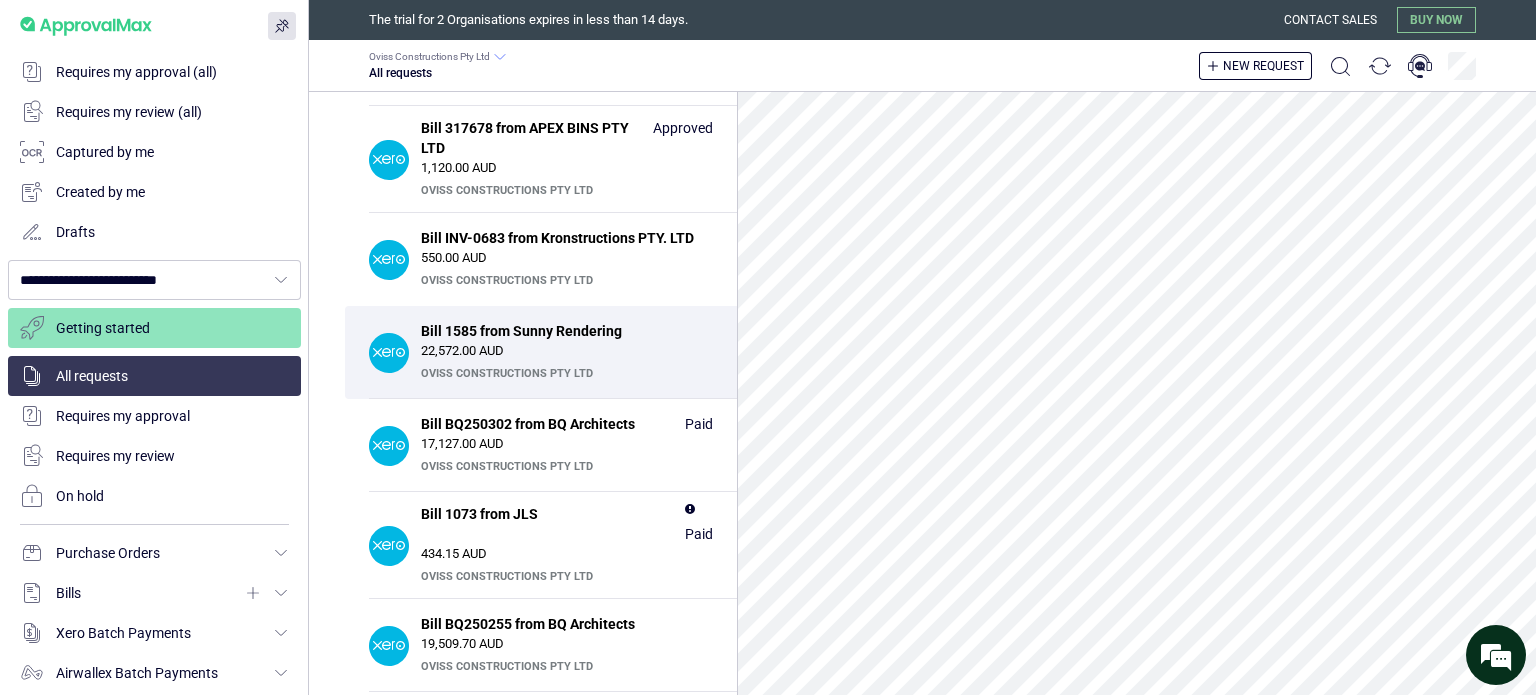 scroll, scrollTop: 974, scrollLeft: 0, axis: vertical 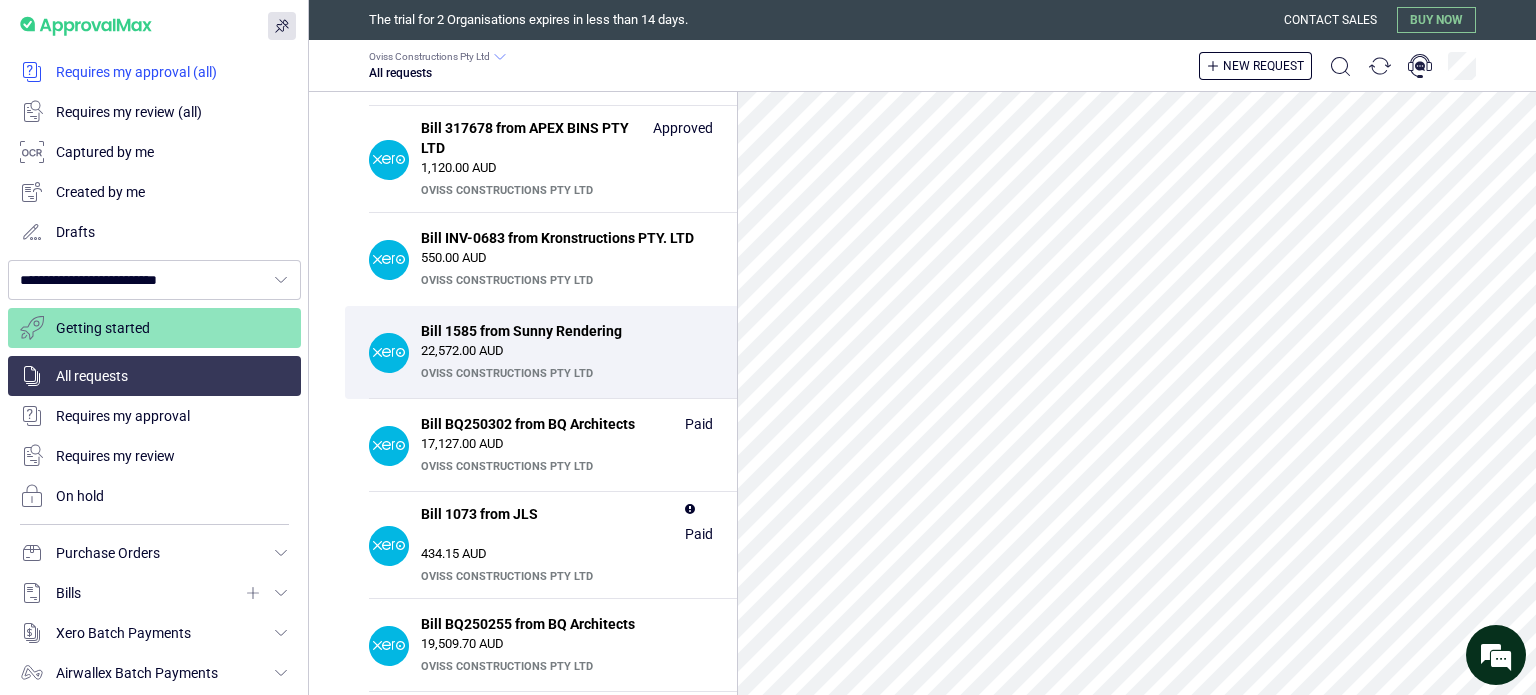 click at bounding box center (154, 72) 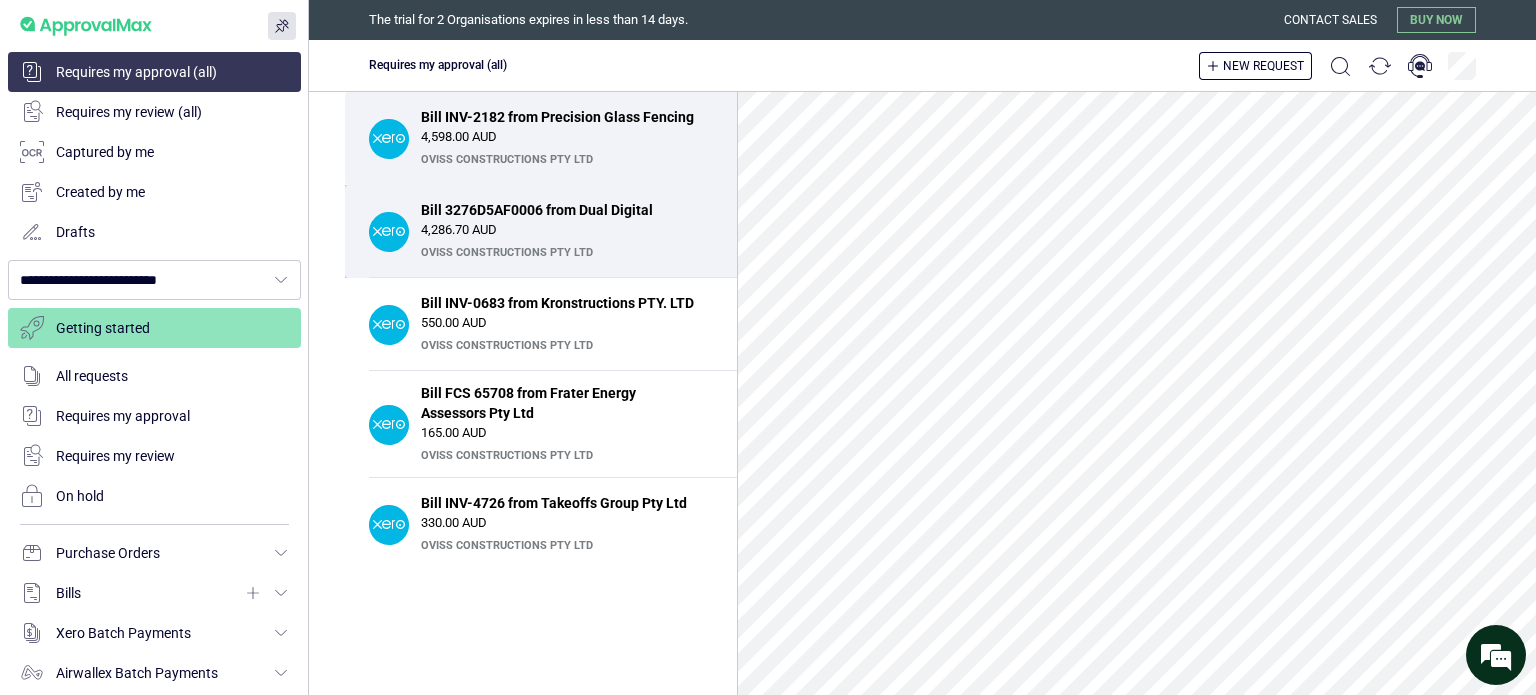 scroll, scrollTop: 600, scrollLeft: 0, axis: vertical 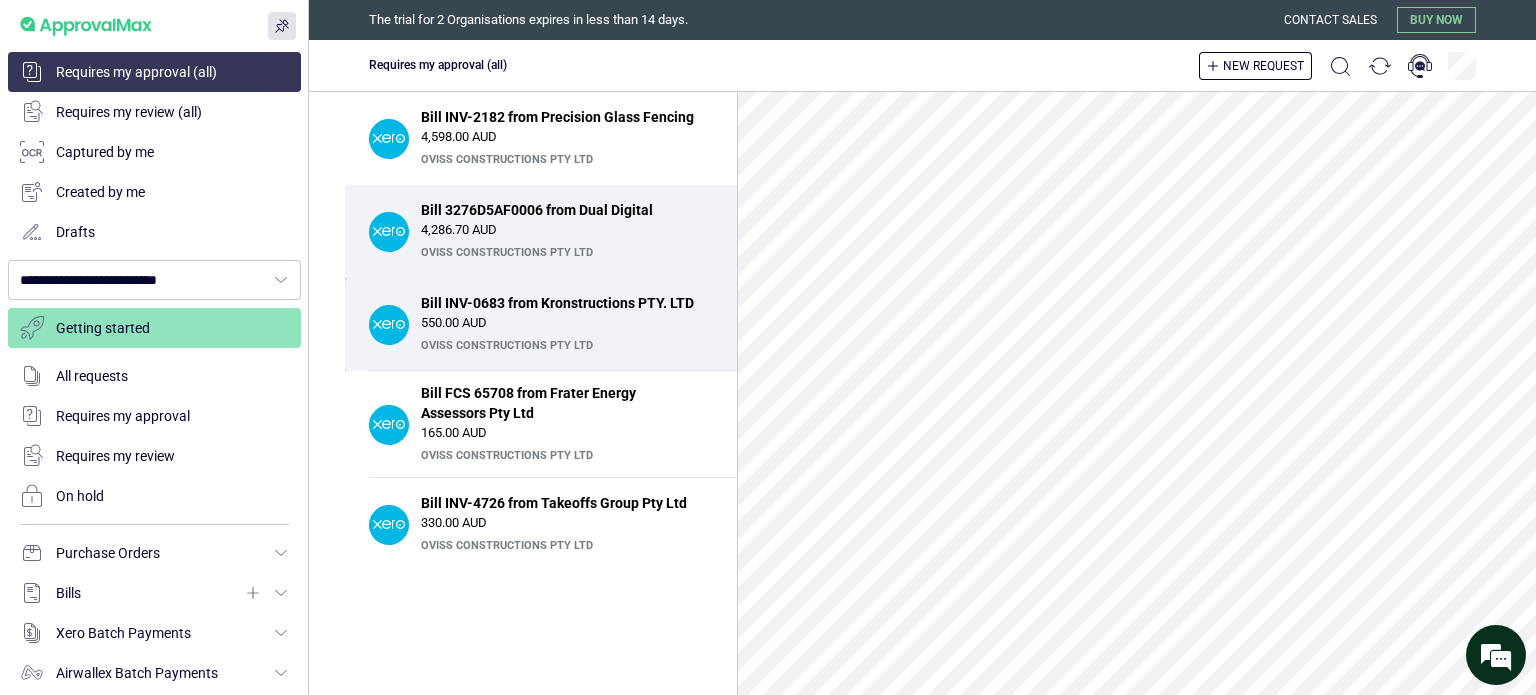 click on "Oviss Constructions Pty Ltd" at bounding box center [564, 346] 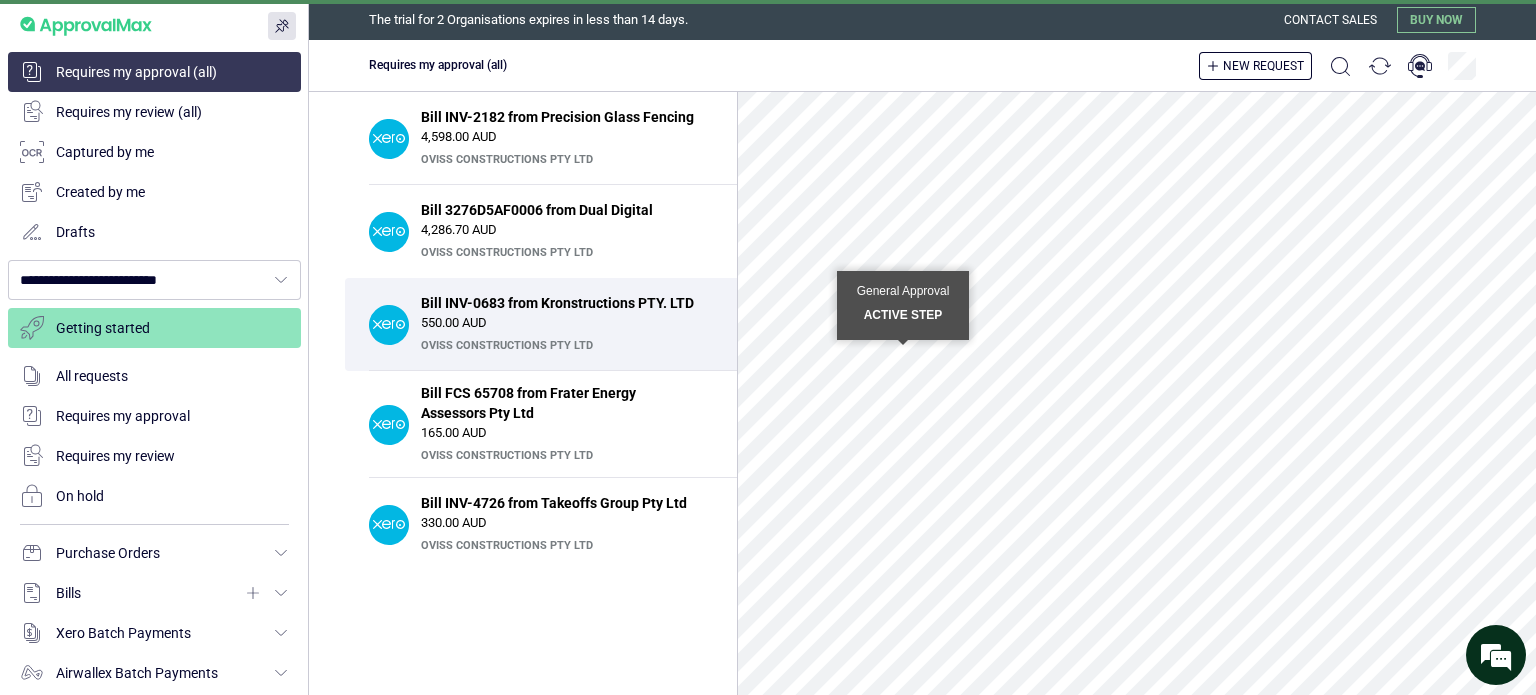 scroll, scrollTop: 622, scrollLeft: 0, axis: vertical 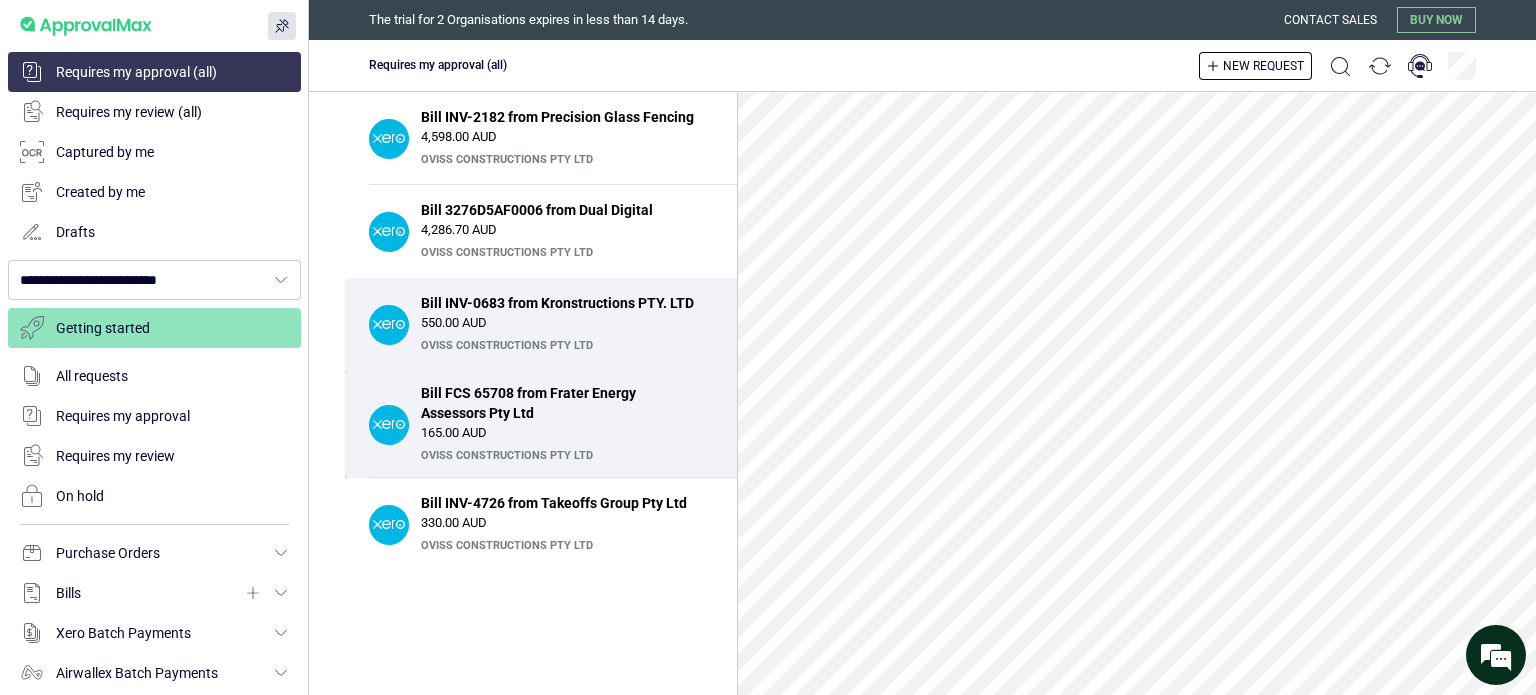 click on "Bill FCS 65708 from Frater Energy Assessors Pty Ltd" at bounding box center (561, 403) 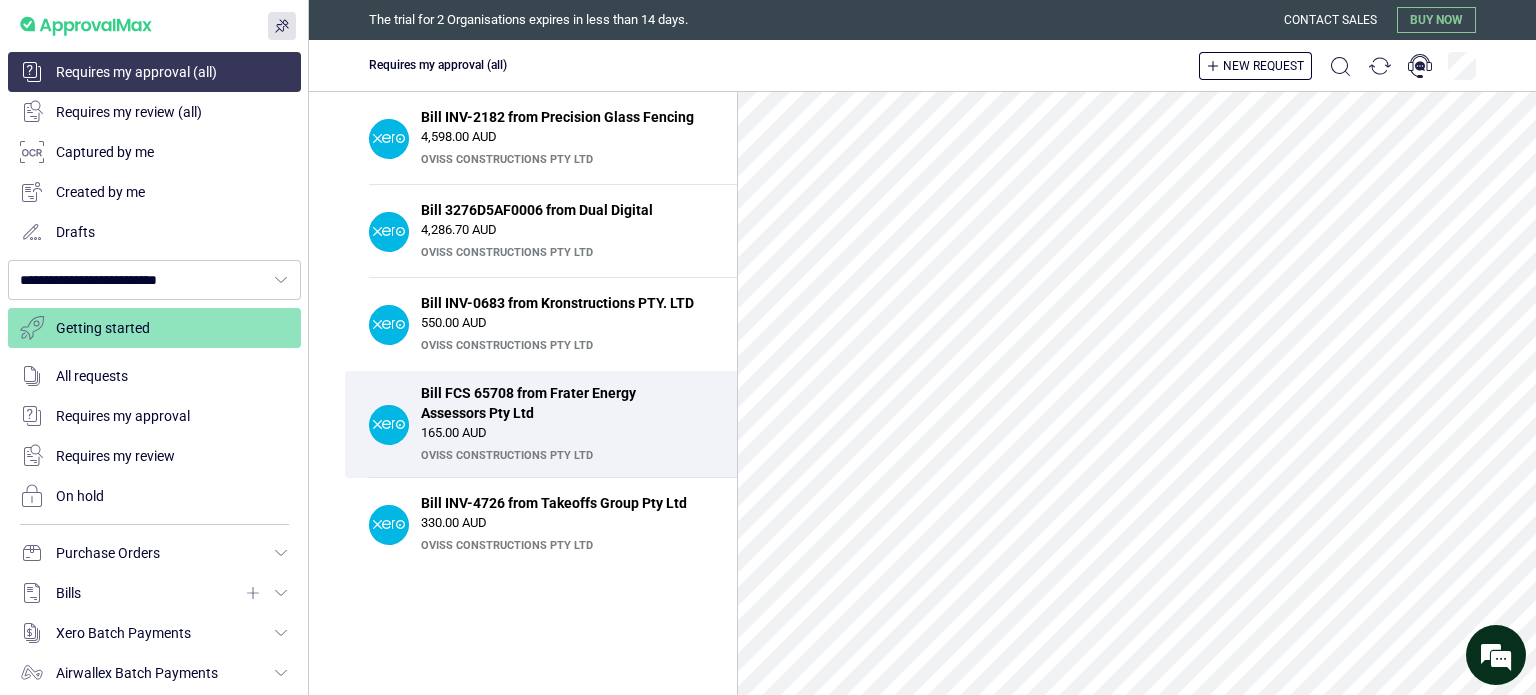 scroll, scrollTop: 700, scrollLeft: 0, axis: vertical 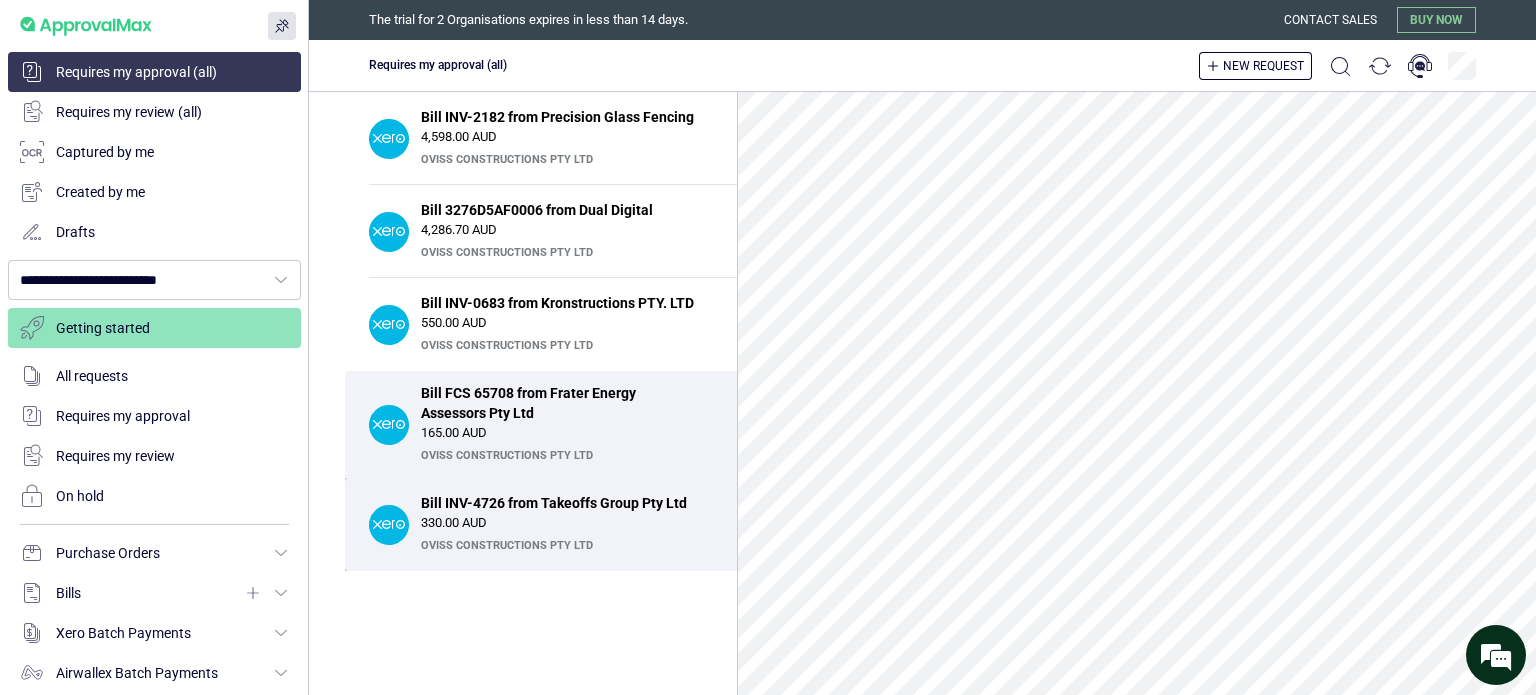click on "330.00 AUD" at bounding box center [567, 523] 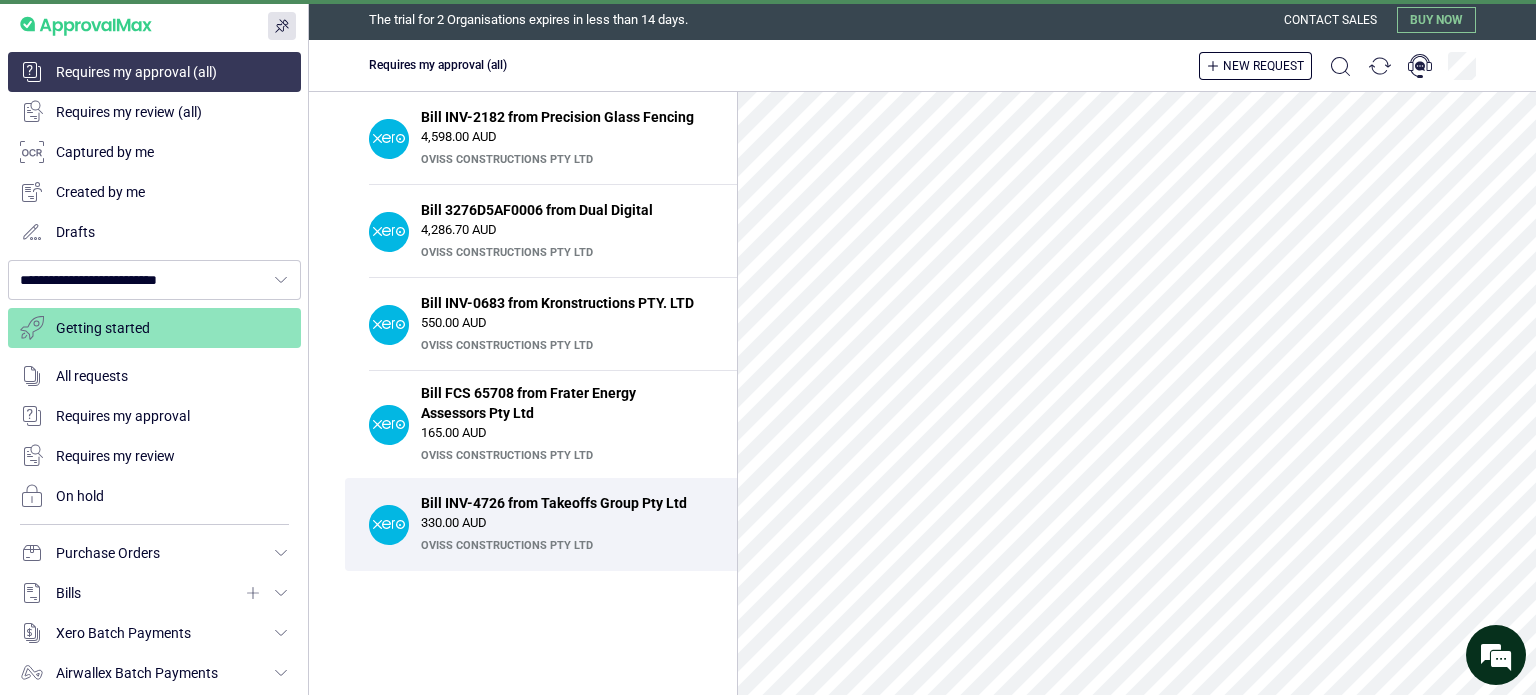 scroll, scrollTop: 0, scrollLeft: 0, axis: both 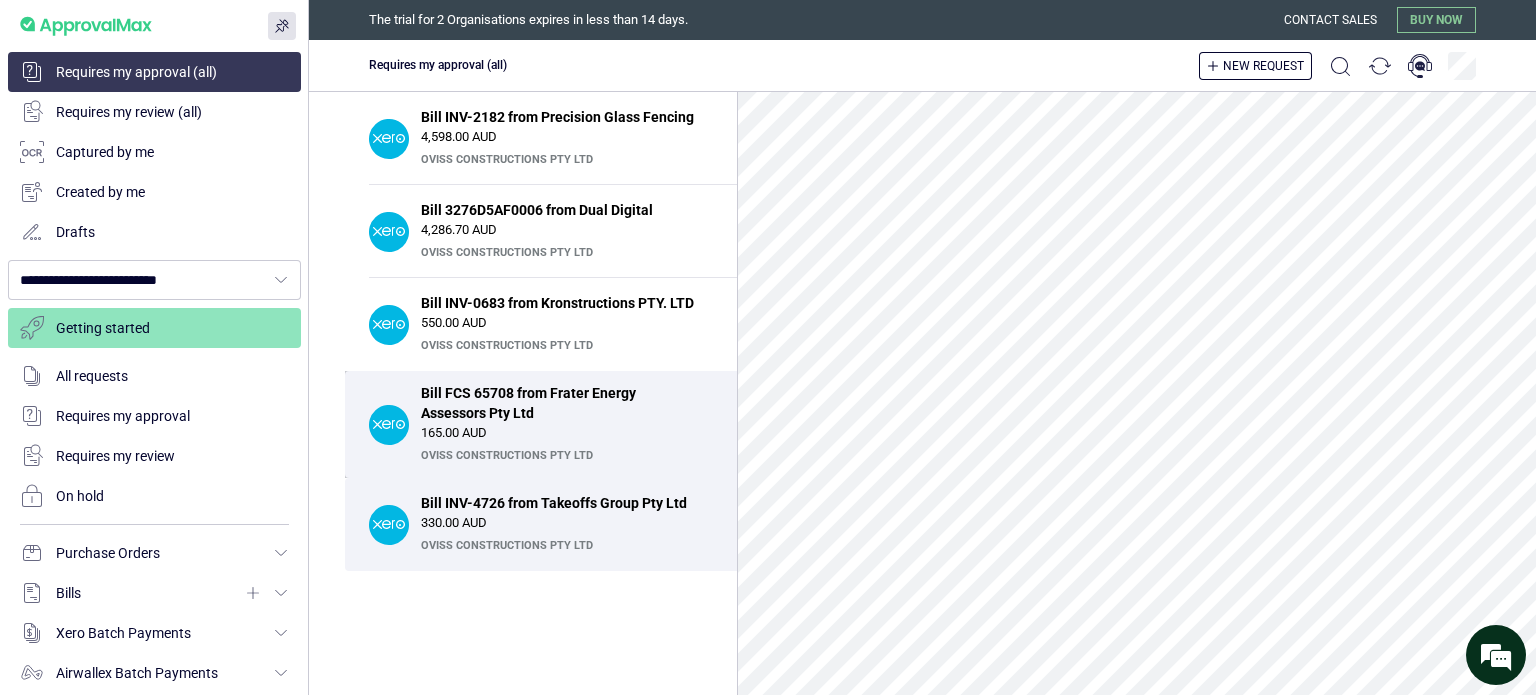 click on "Bill FCS 65708 from Frater Energy Assessors Pty Ltd" at bounding box center (561, 403) 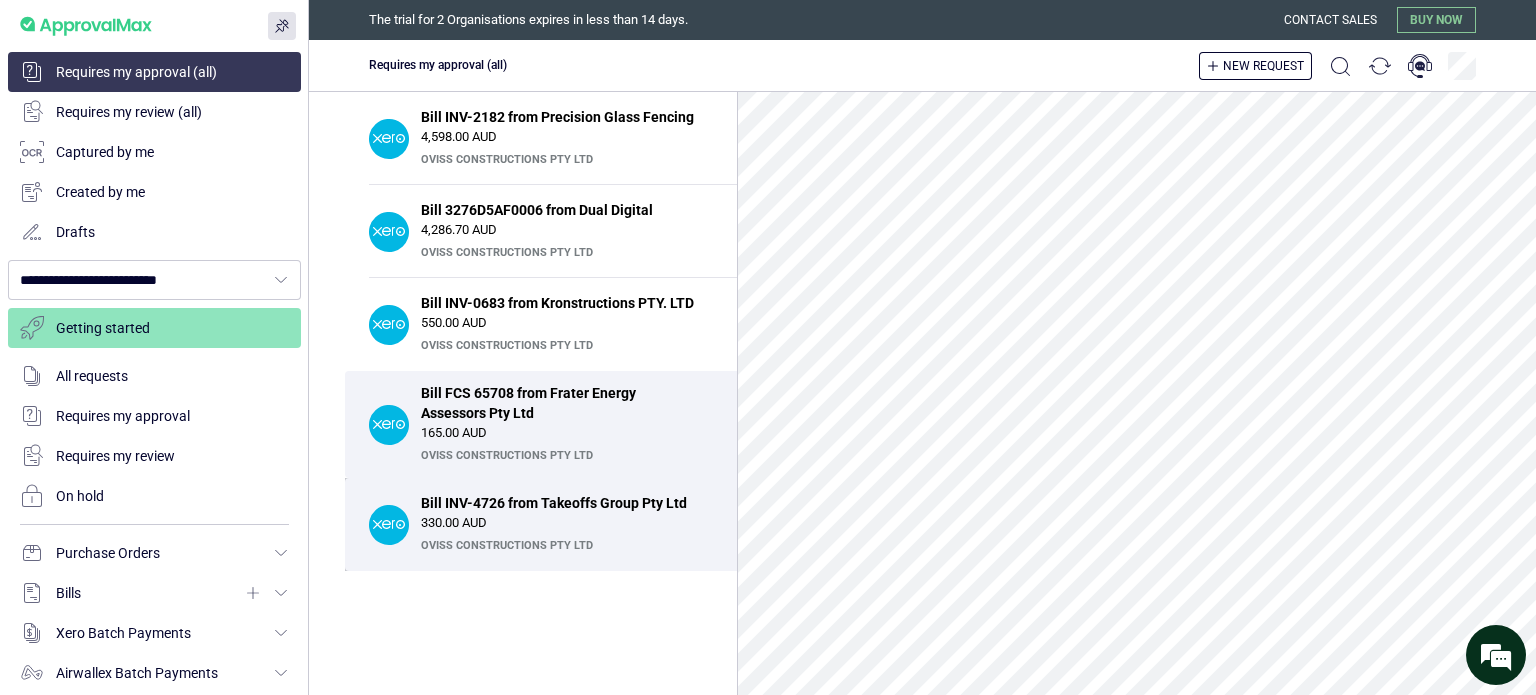 click on "Bill INV-4726 from Takeoffs Group Pty Ltd" at bounding box center [561, 503] 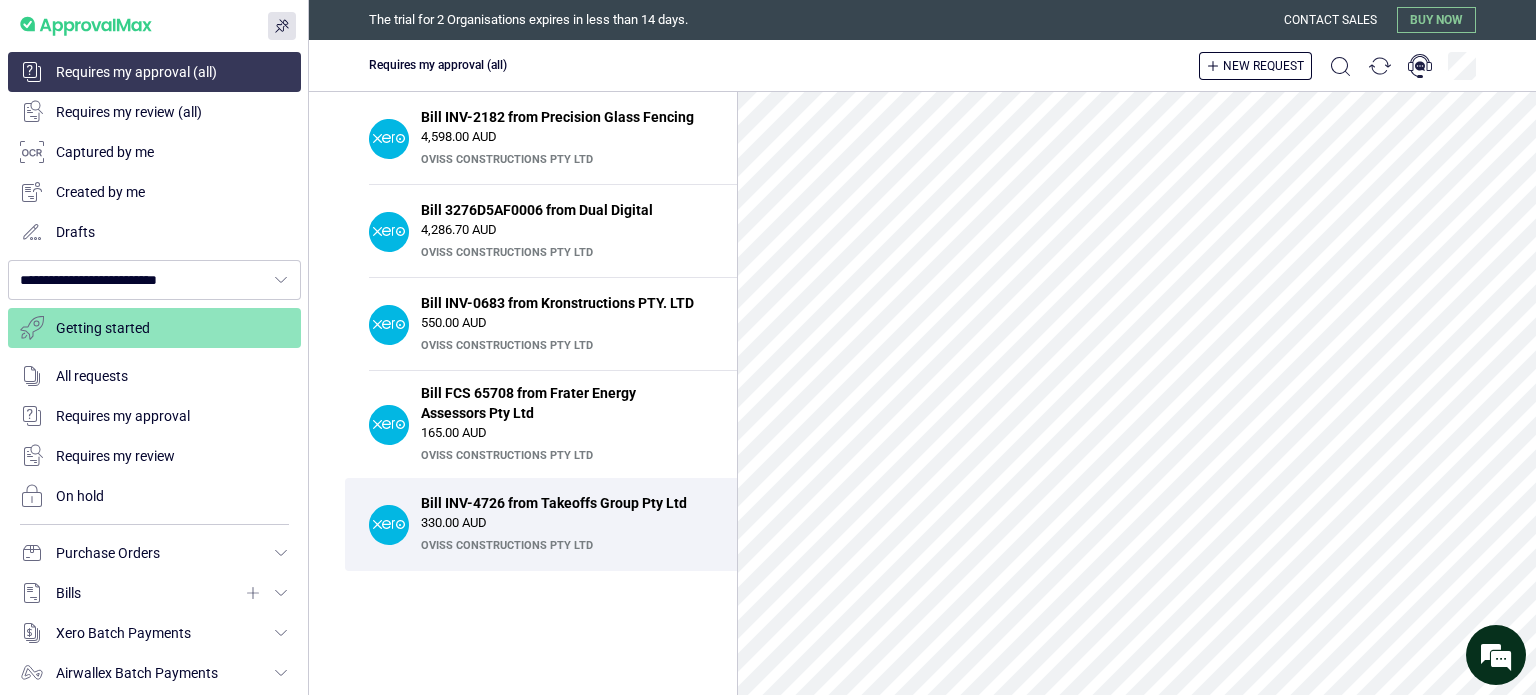 scroll, scrollTop: 678, scrollLeft: 0, axis: vertical 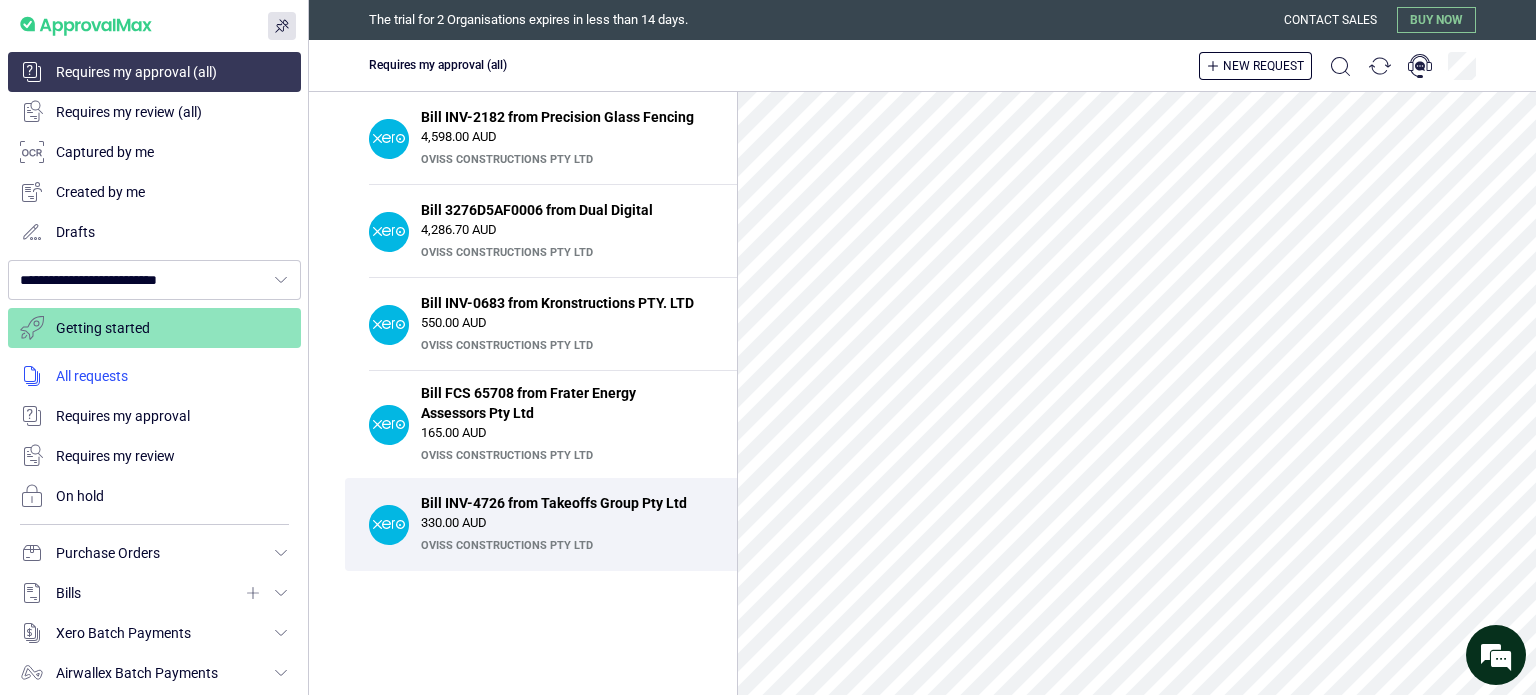 click at bounding box center [154, 376] 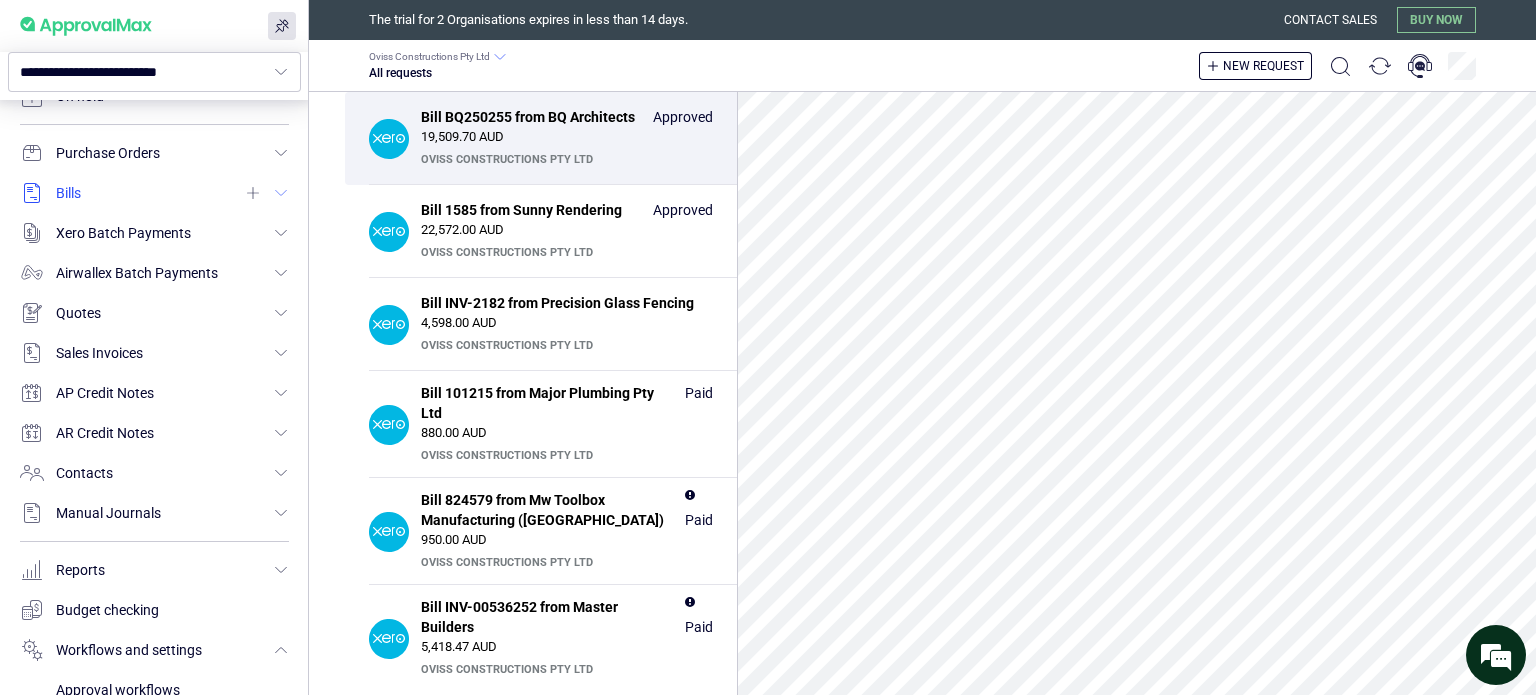 scroll, scrollTop: 0, scrollLeft: 0, axis: both 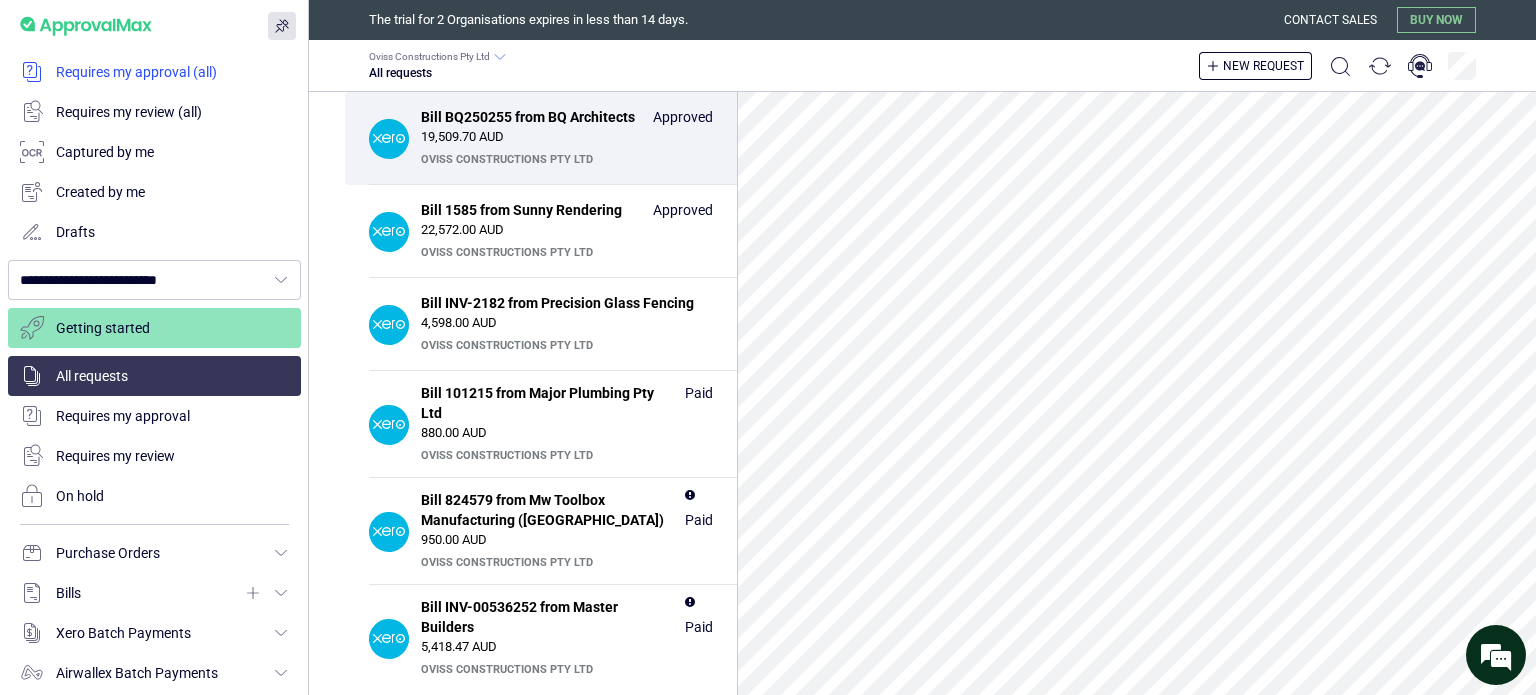 click at bounding box center [154, 72] 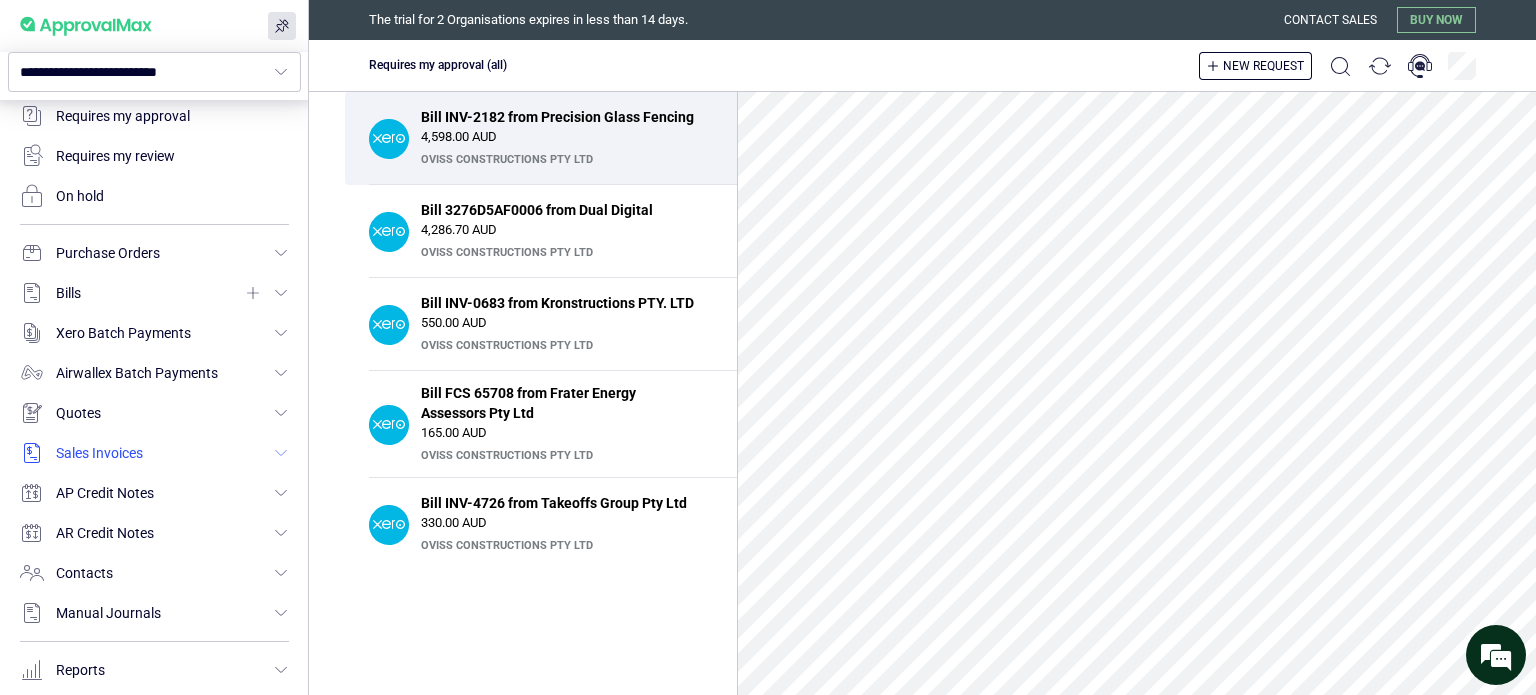 scroll, scrollTop: 400, scrollLeft: 0, axis: vertical 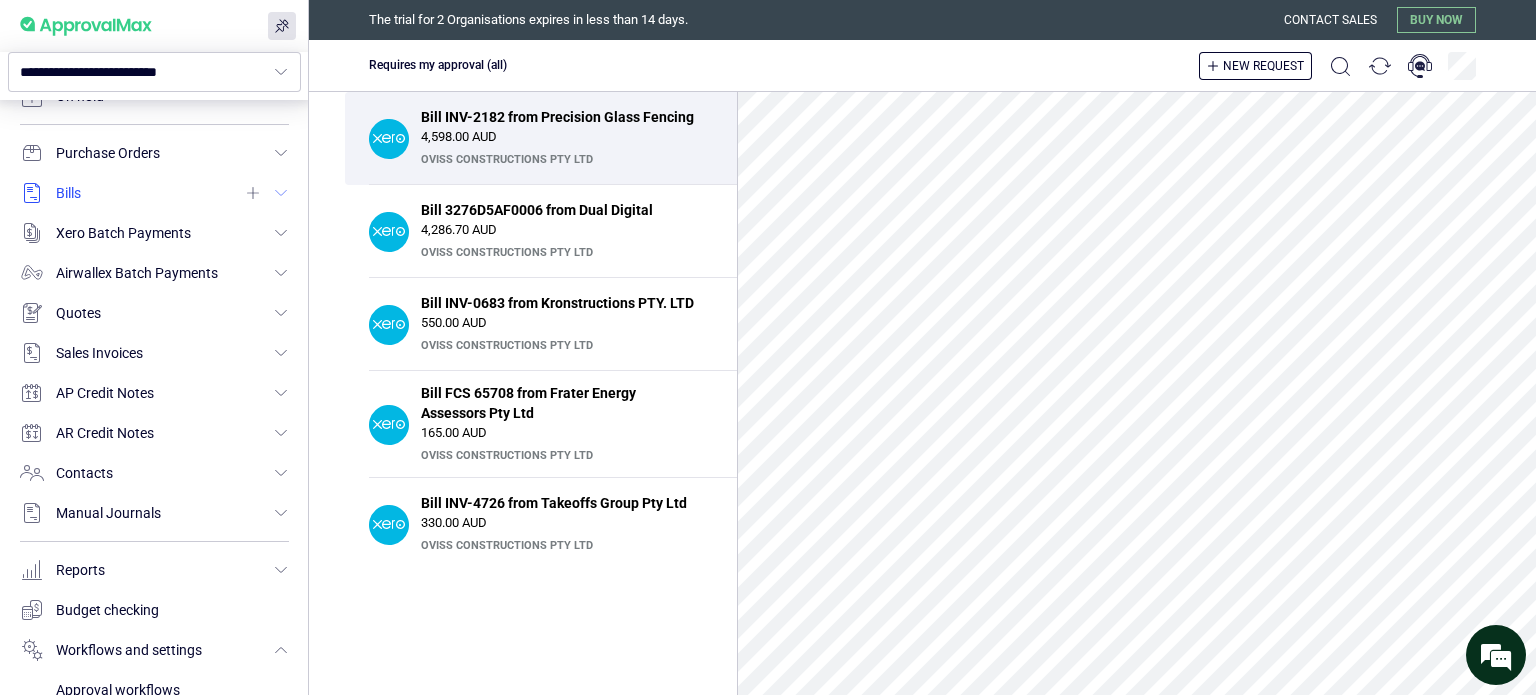 click at bounding box center (154, 193) 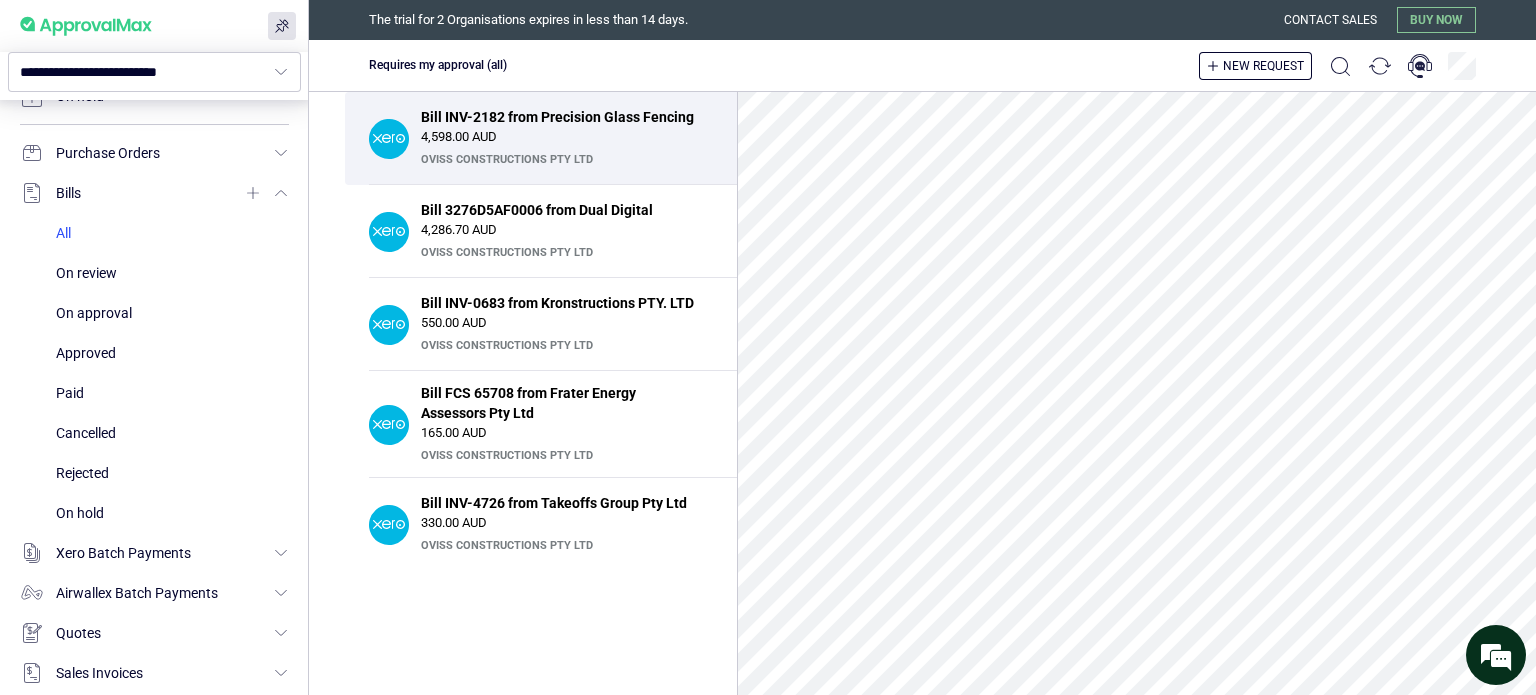 click at bounding box center [172, 233] 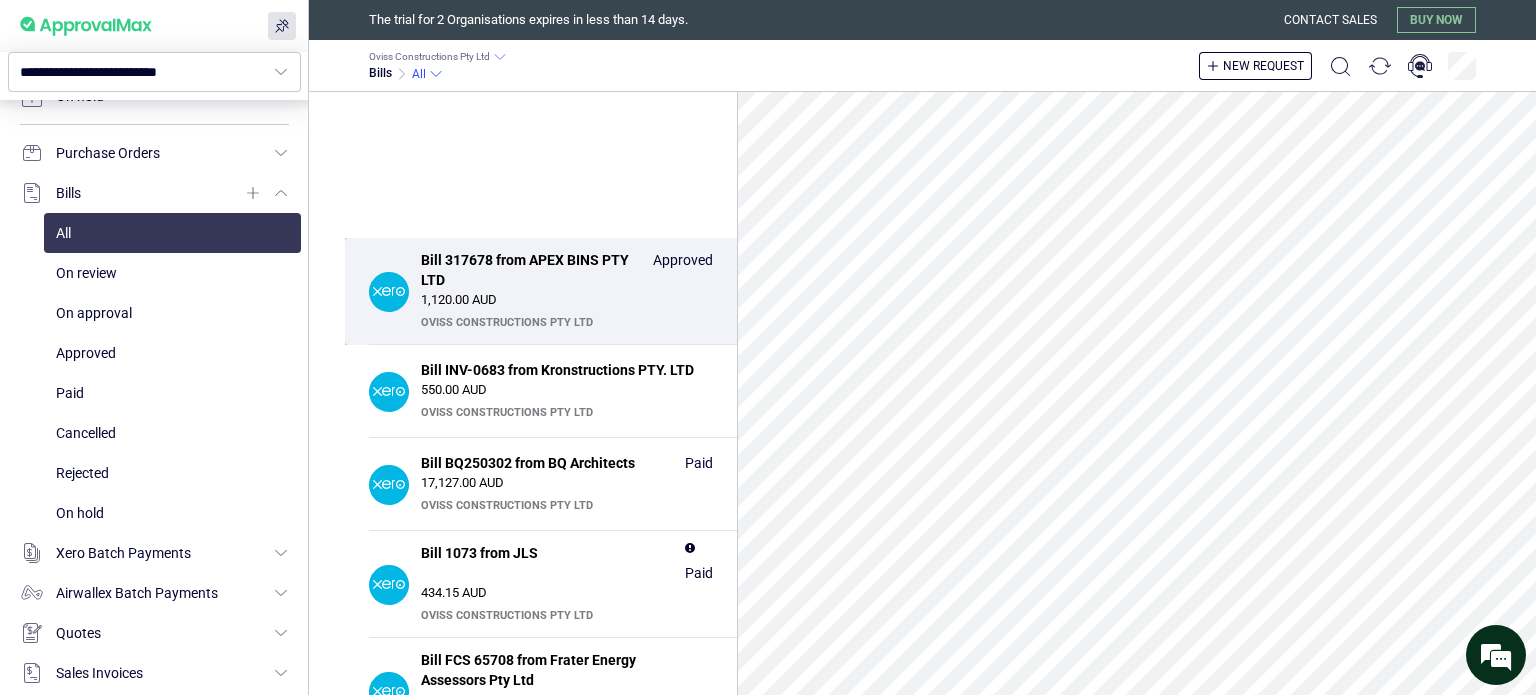 scroll, scrollTop: 900, scrollLeft: 0, axis: vertical 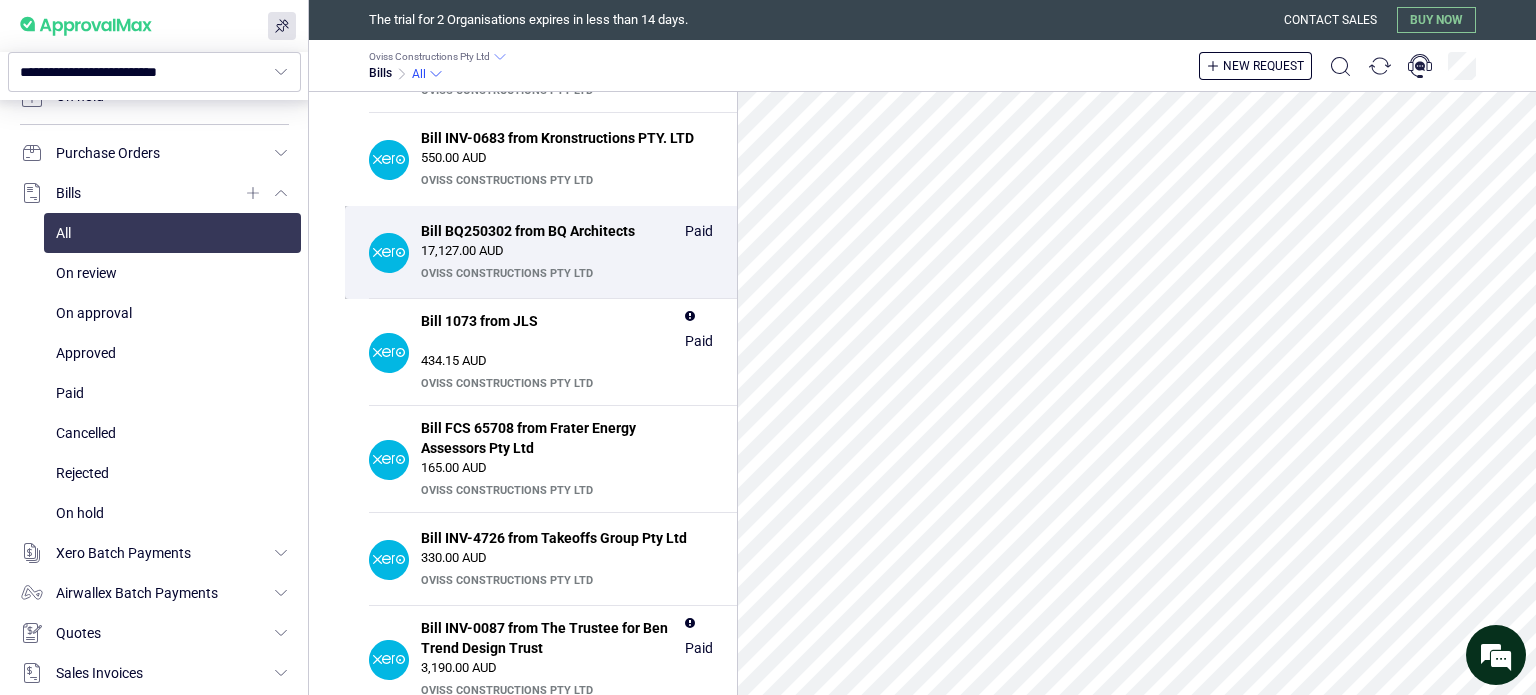 click on "Bill BQ250302 from BQ Architects" at bounding box center (547, 231) 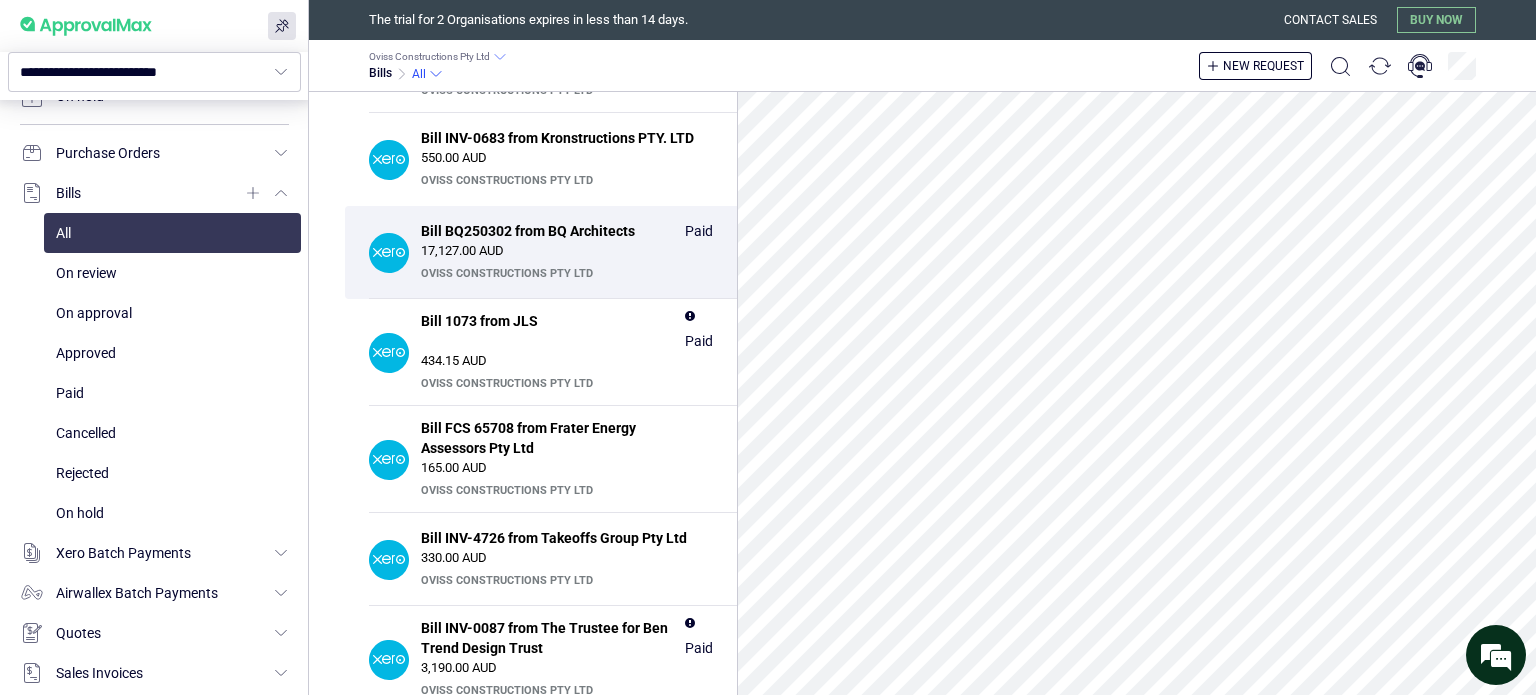 scroll, scrollTop: 400, scrollLeft: 0, axis: vertical 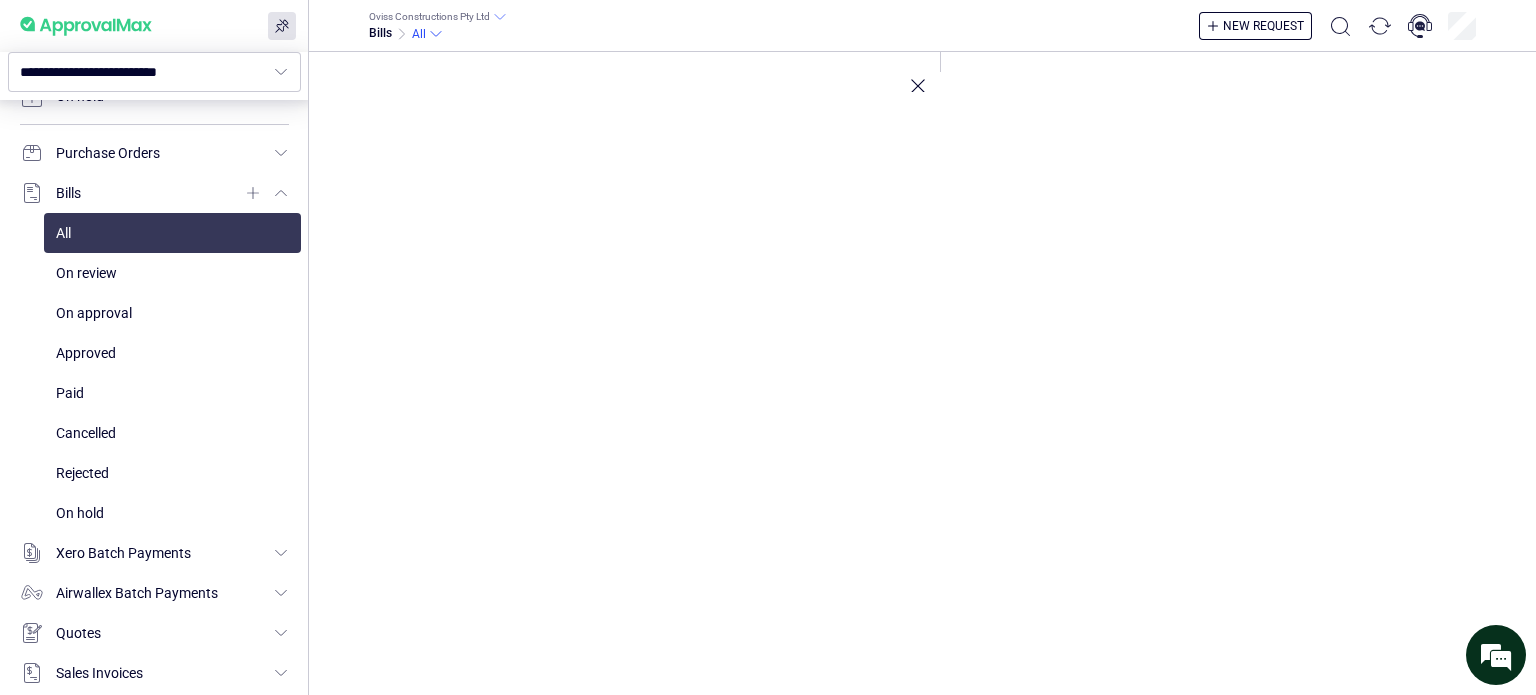 drag, startPoint x: 859, startPoint y: 499, endPoint x: 820, endPoint y: 477, distance: 44.777225 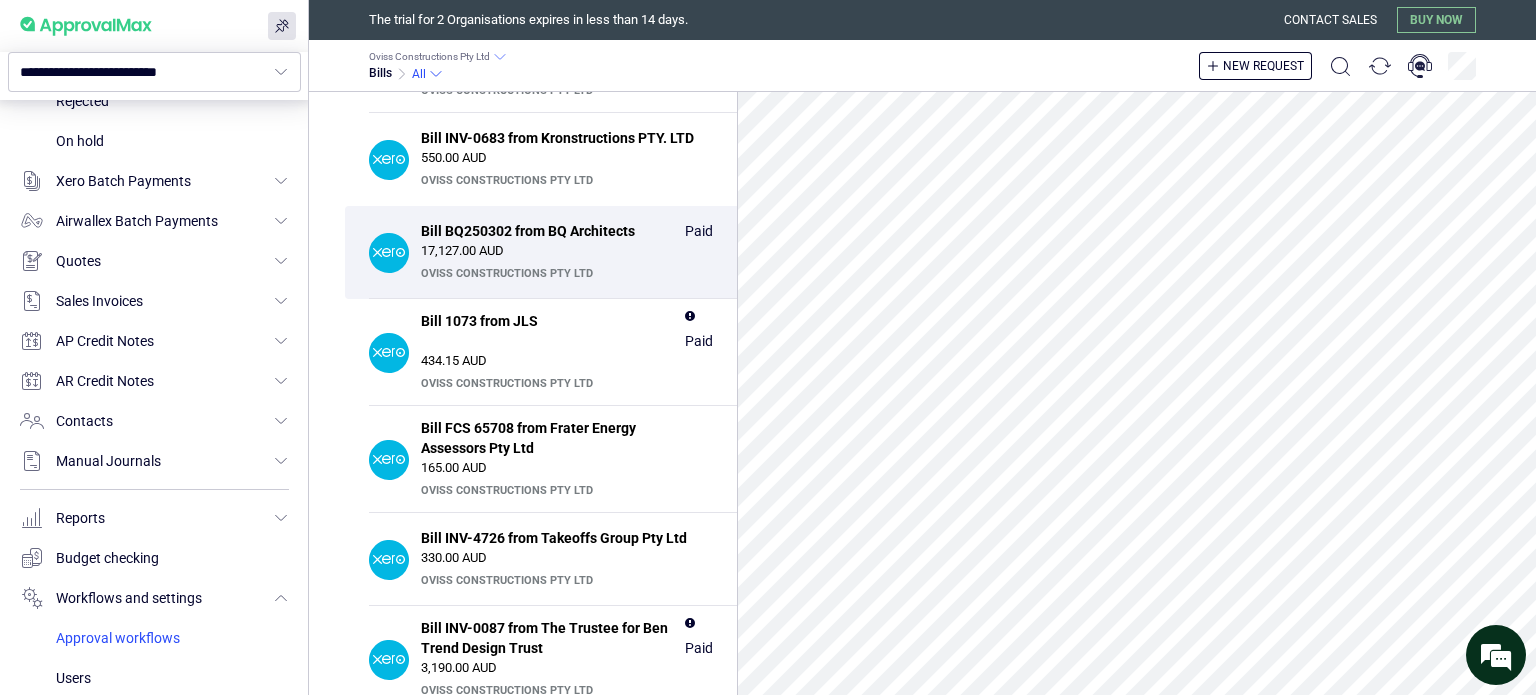 scroll, scrollTop: 879, scrollLeft: 0, axis: vertical 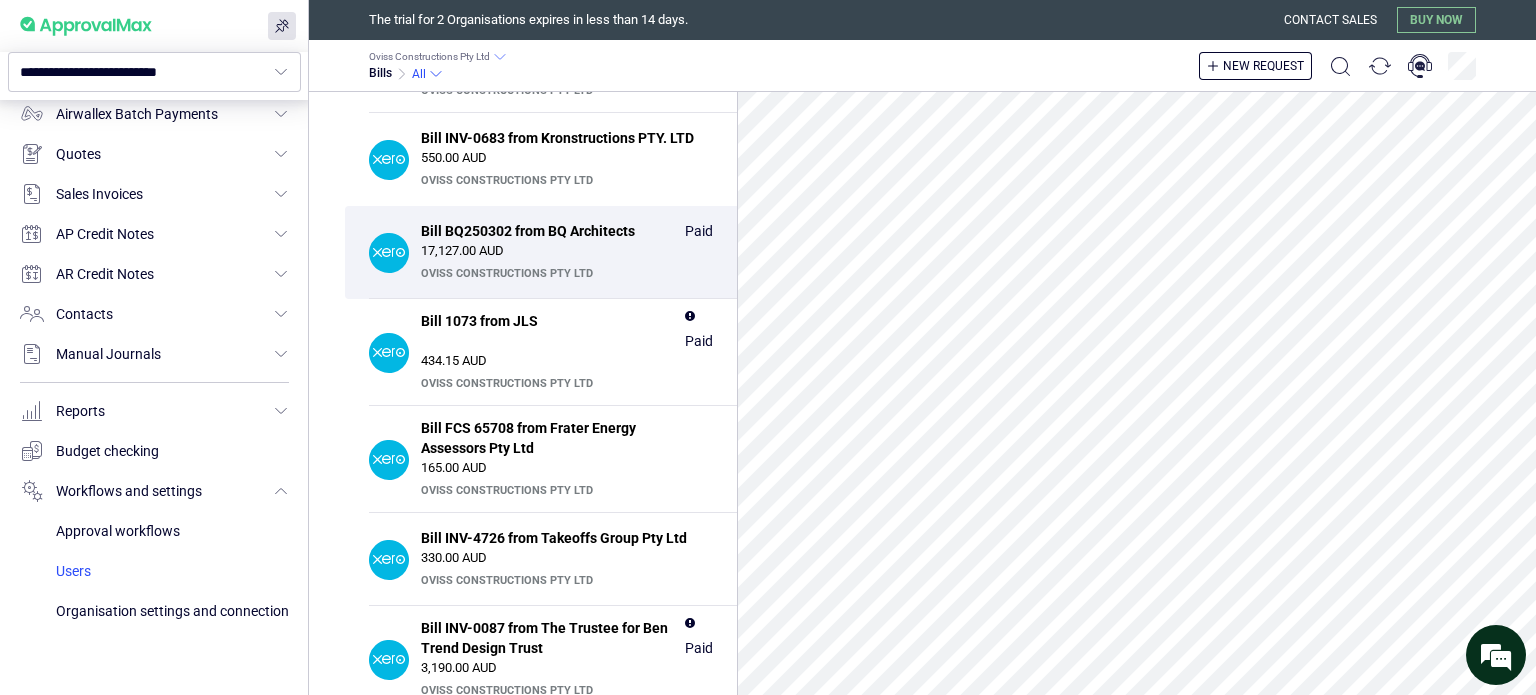 click at bounding box center [172, 571] 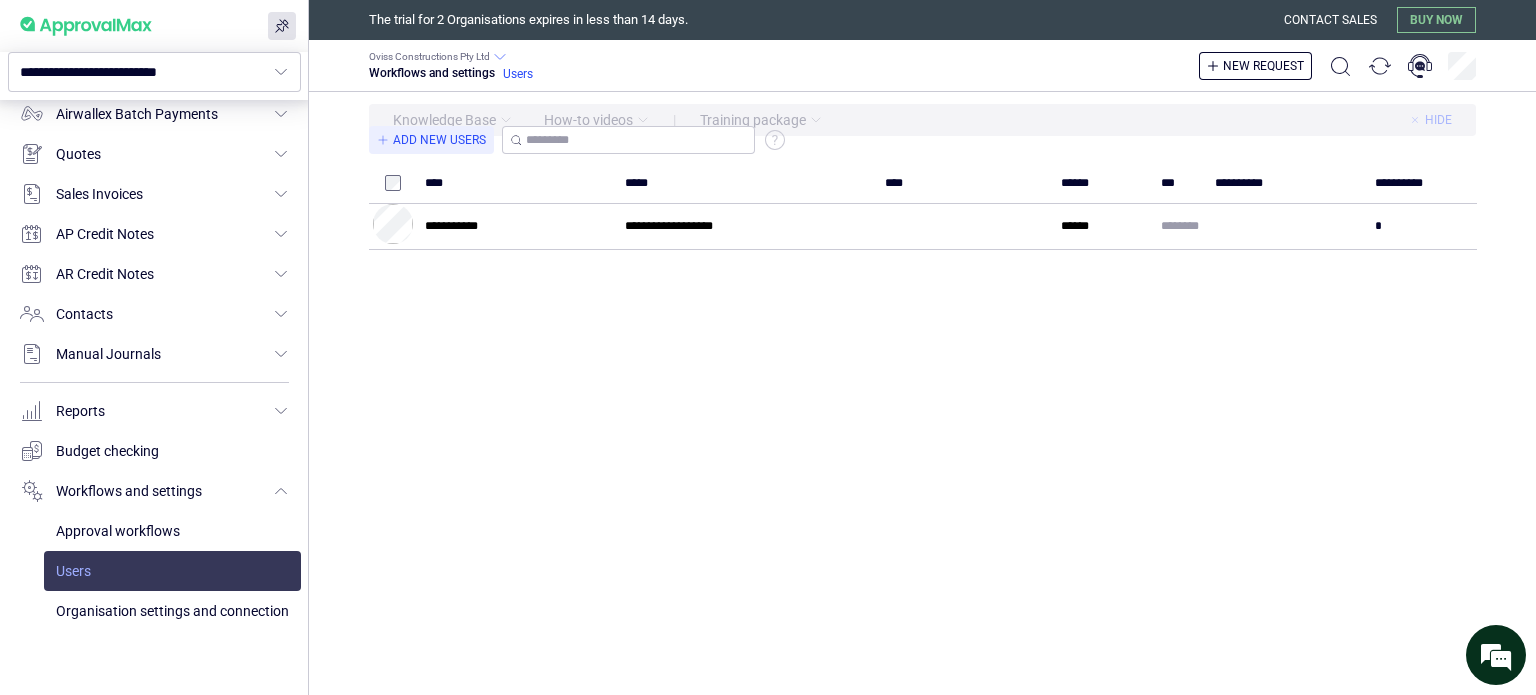 type on "**********" 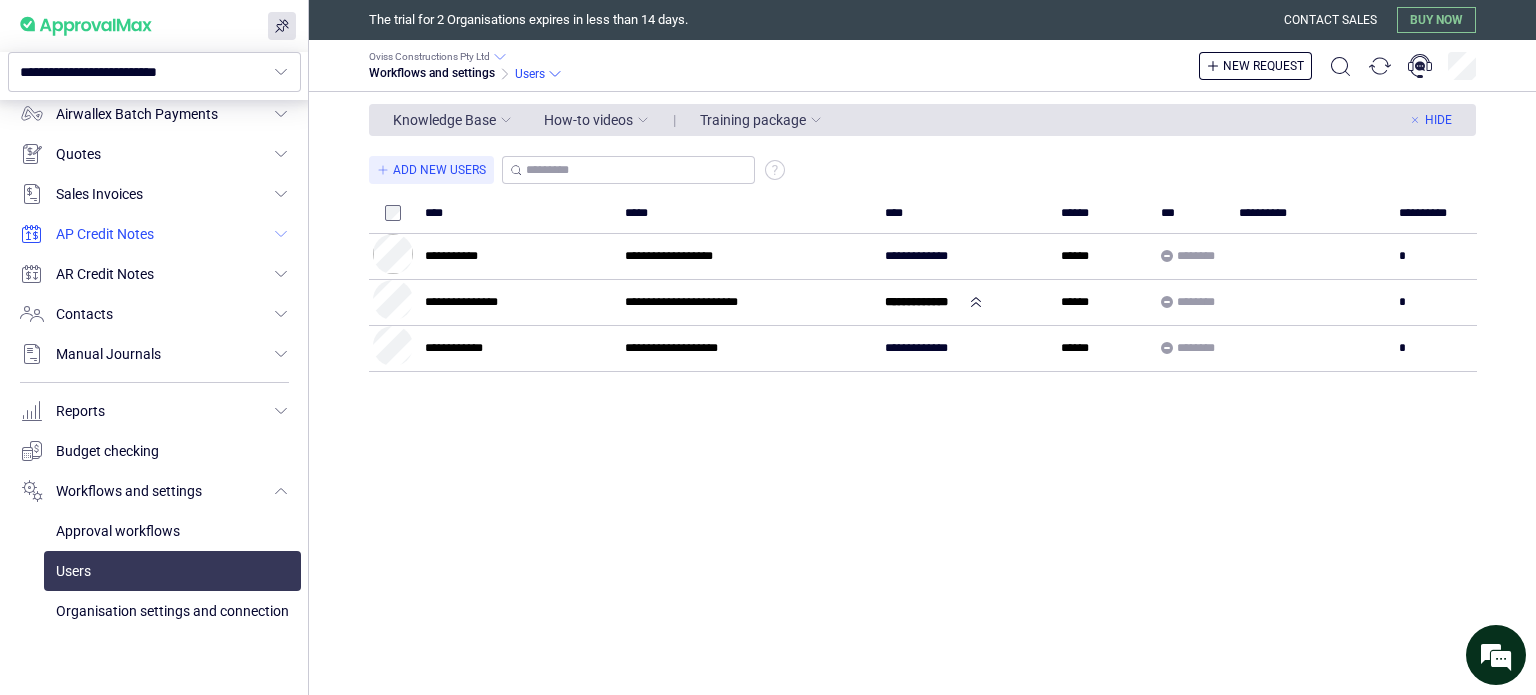 click at bounding box center (154, 234) 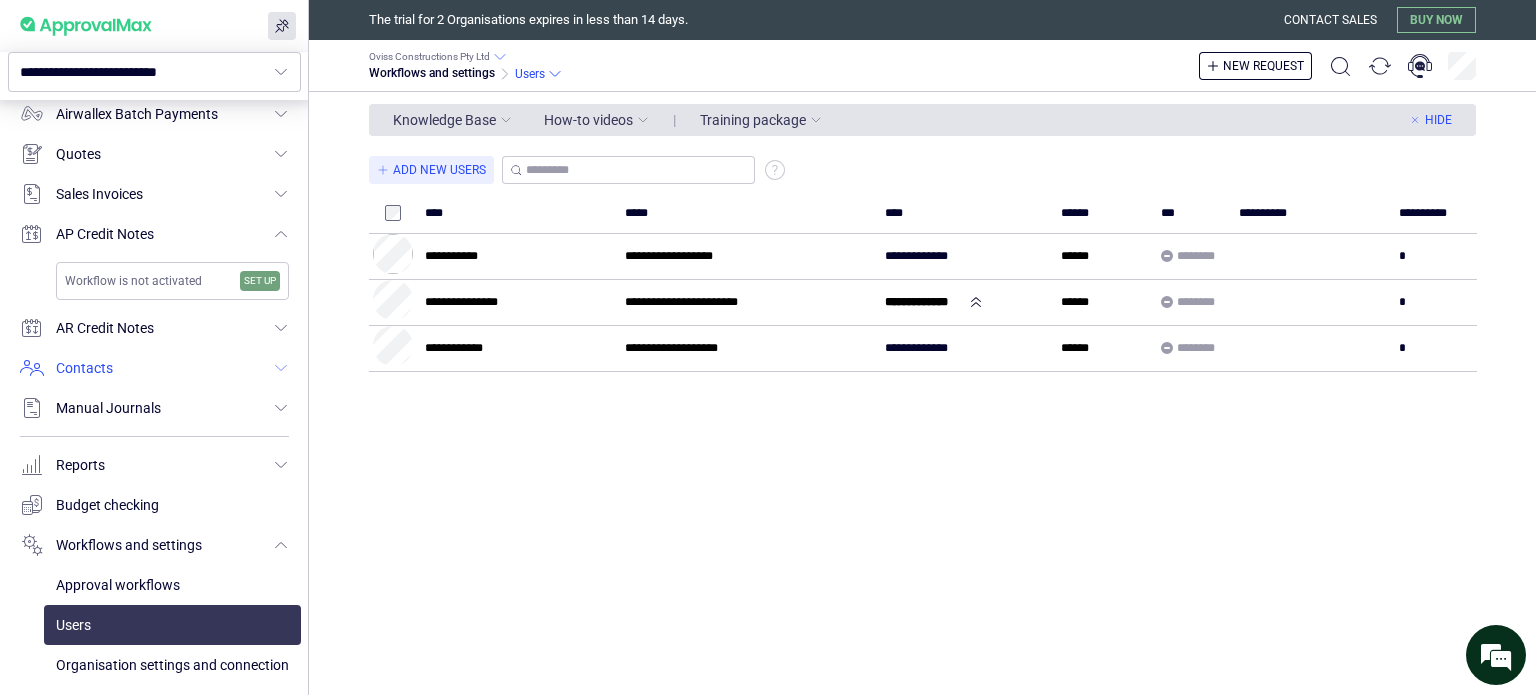 scroll, scrollTop: 932, scrollLeft: 0, axis: vertical 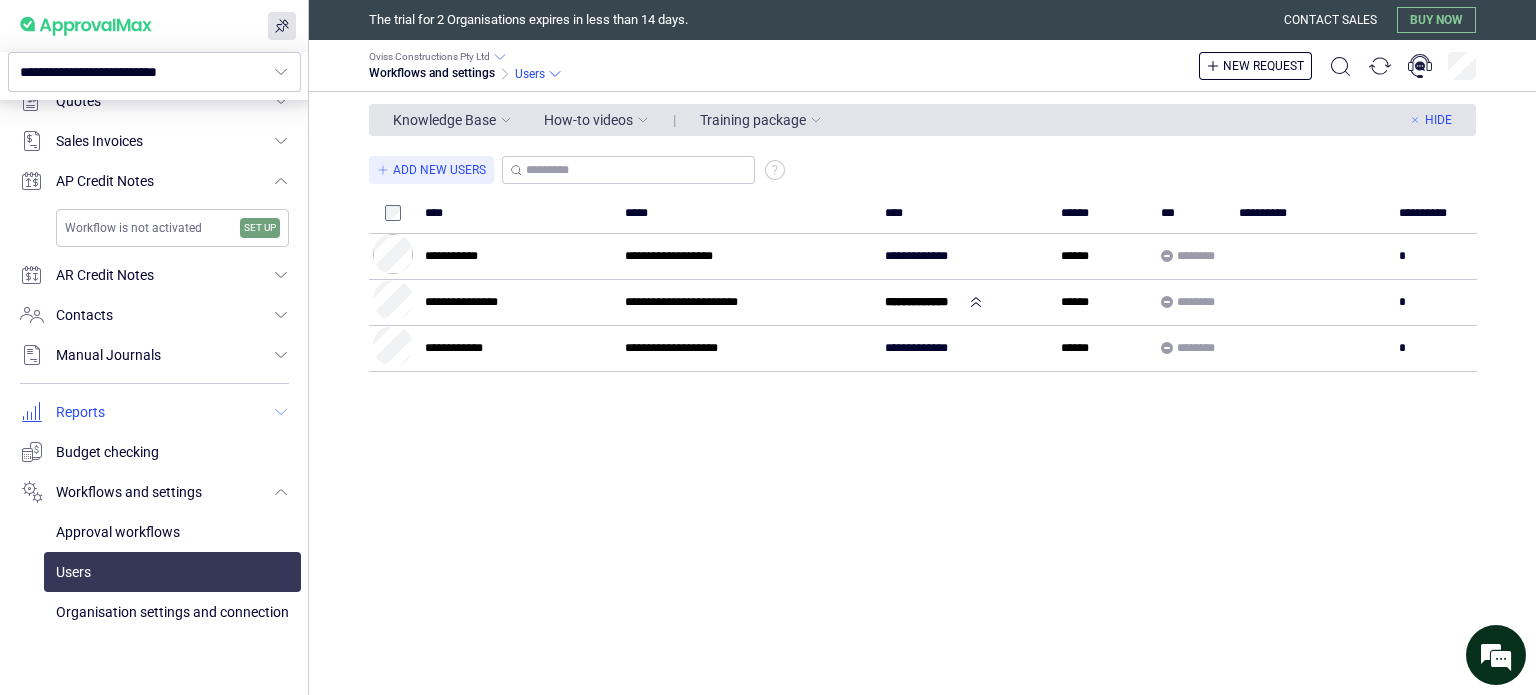 click at bounding box center (154, 412) 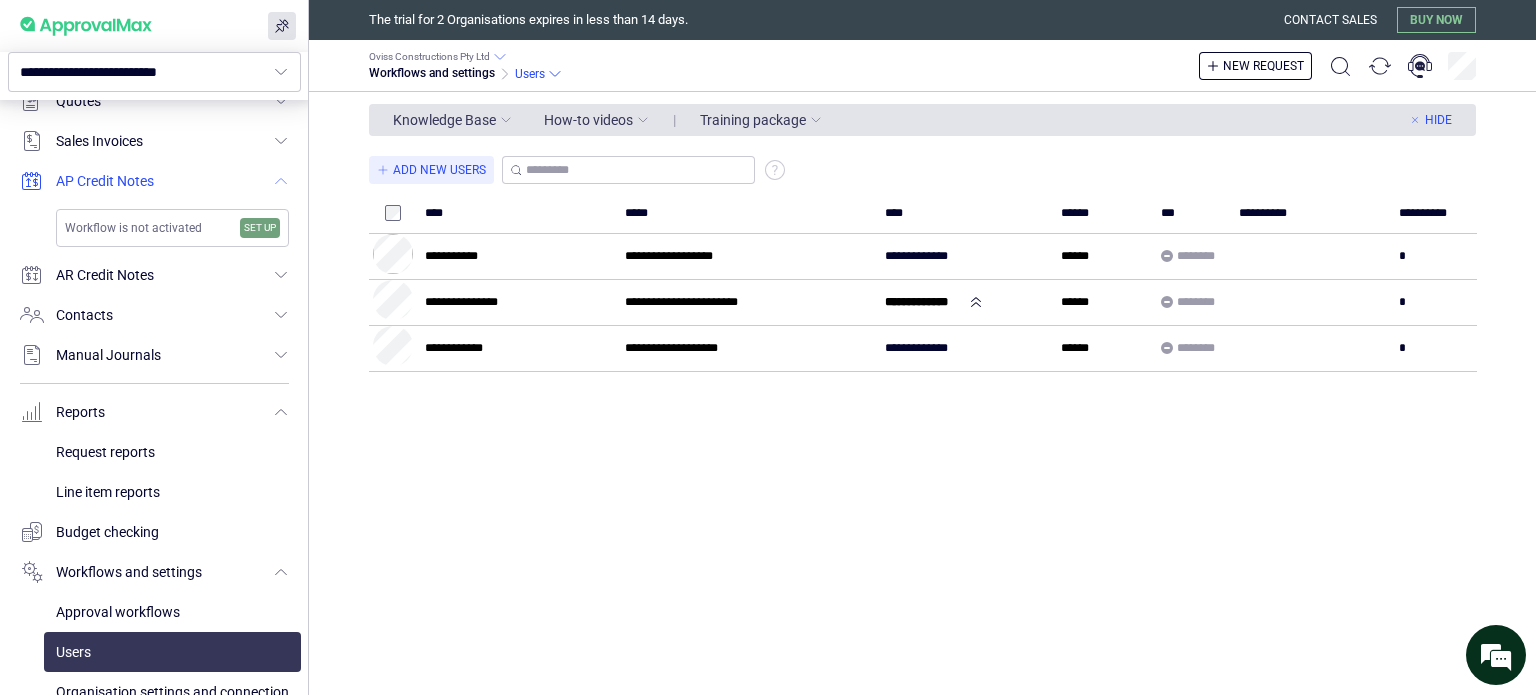 scroll, scrollTop: 732, scrollLeft: 0, axis: vertical 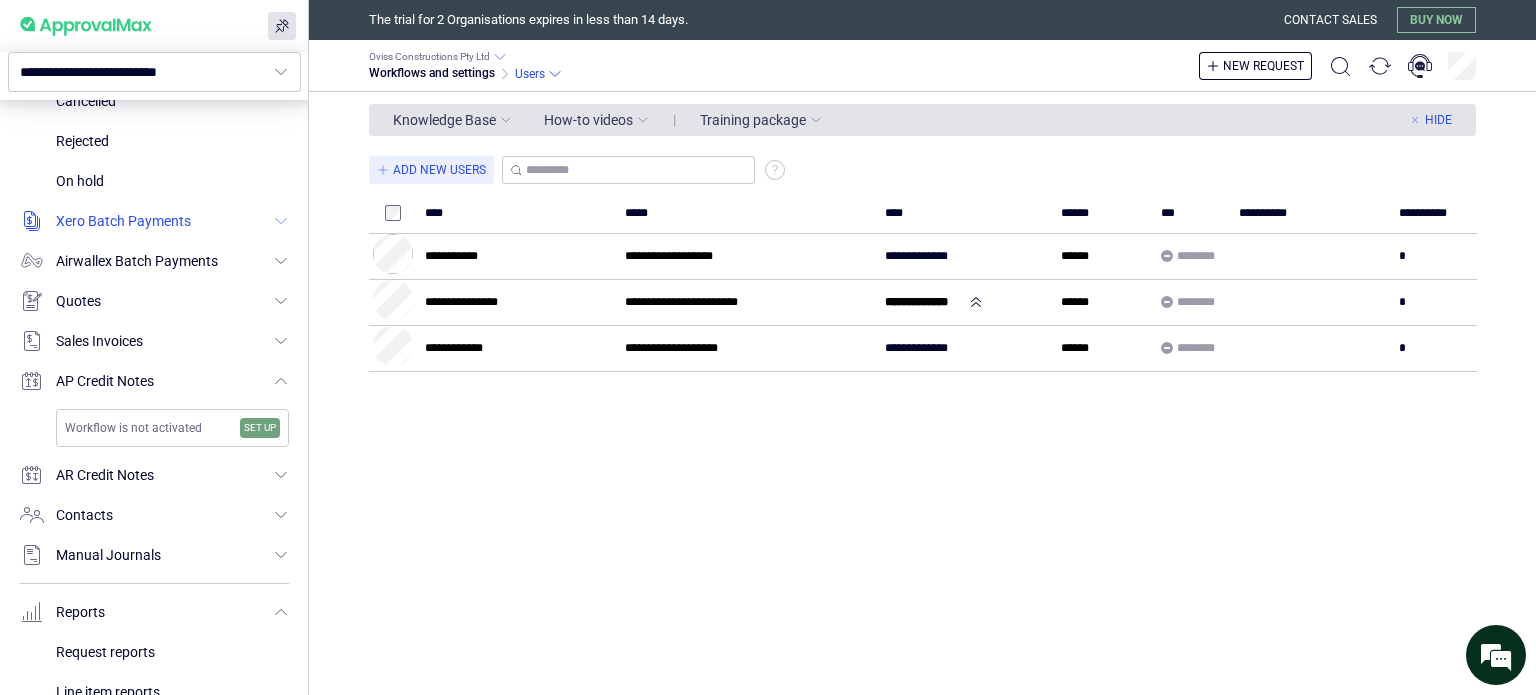 click at bounding box center [154, 221] 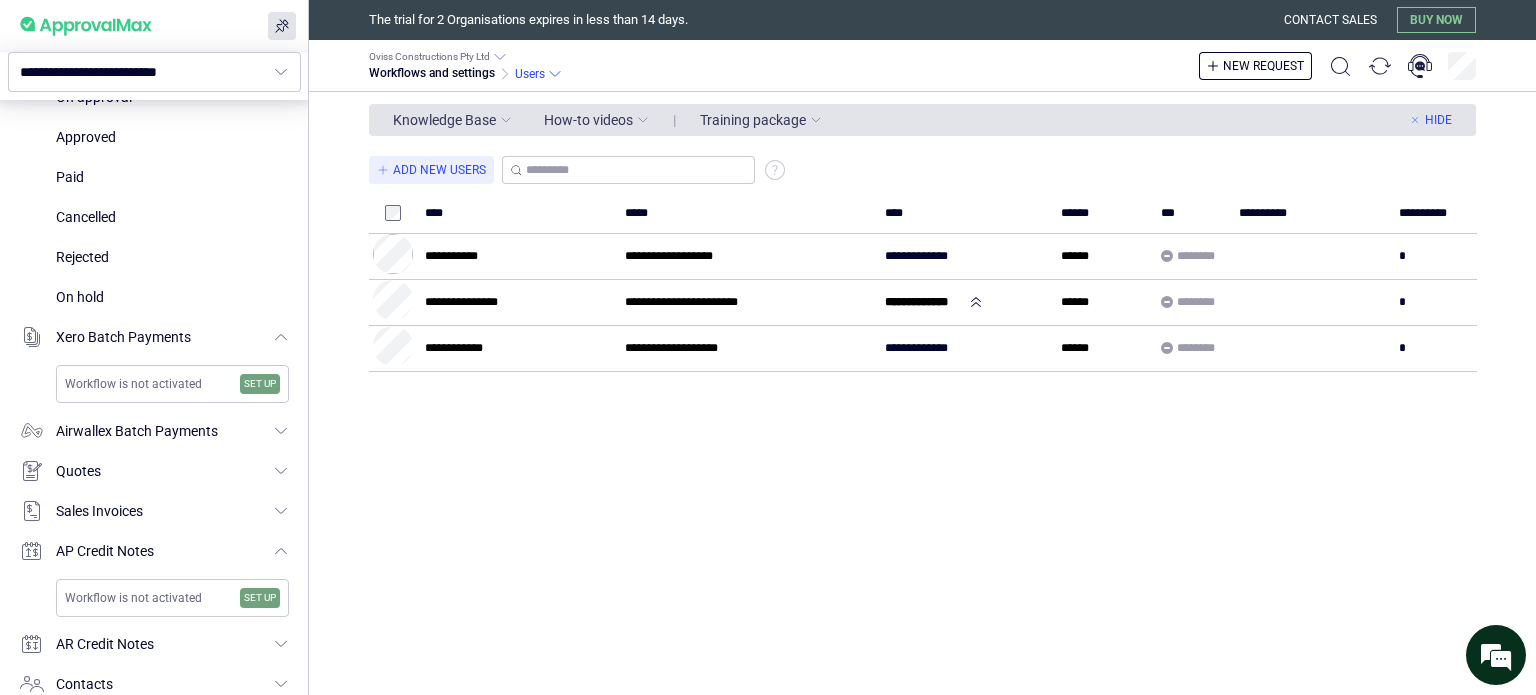 scroll, scrollTop: 532, scrollLeft: 0, axis: vertical 